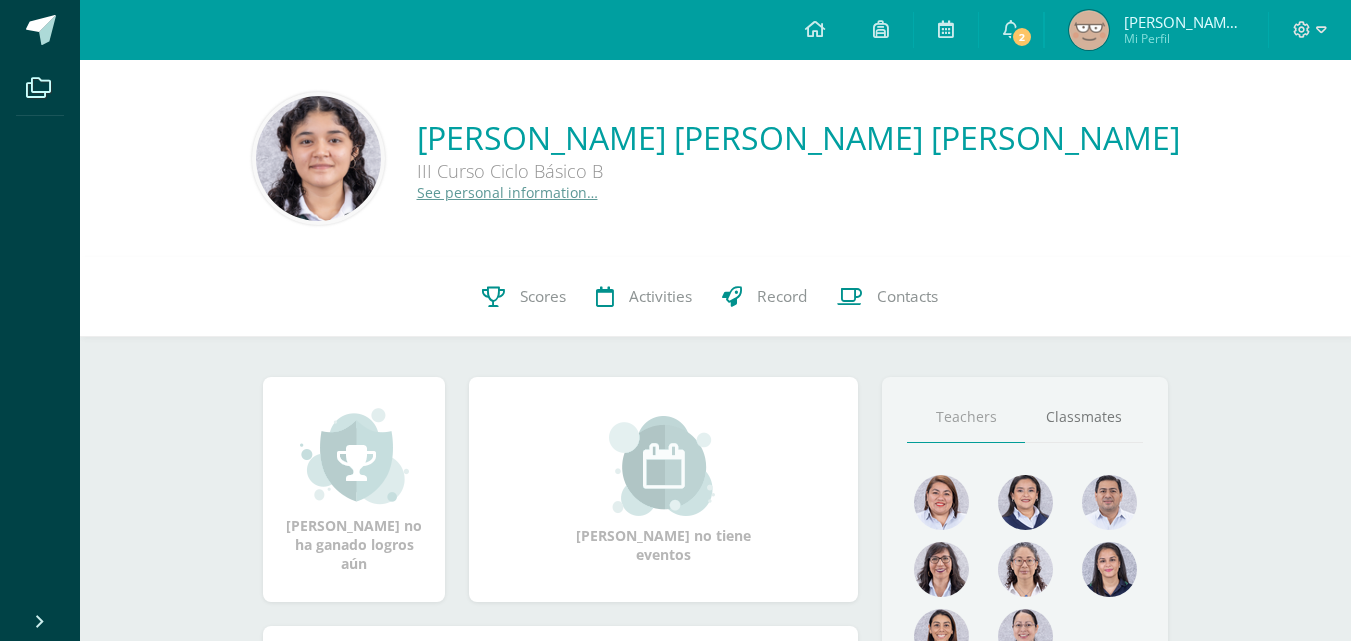 scroll, scrollTop: 0, scrollLeft: 0, axis: both 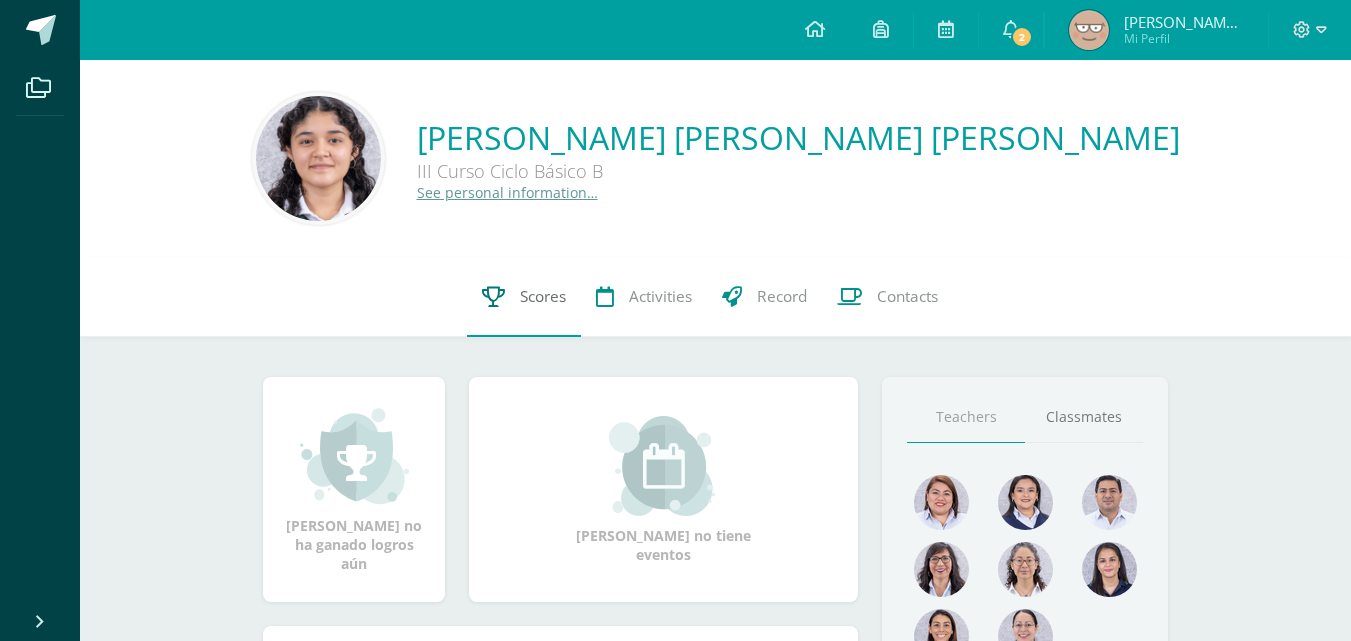 click on "Scores" at bounding box center (543, 296) 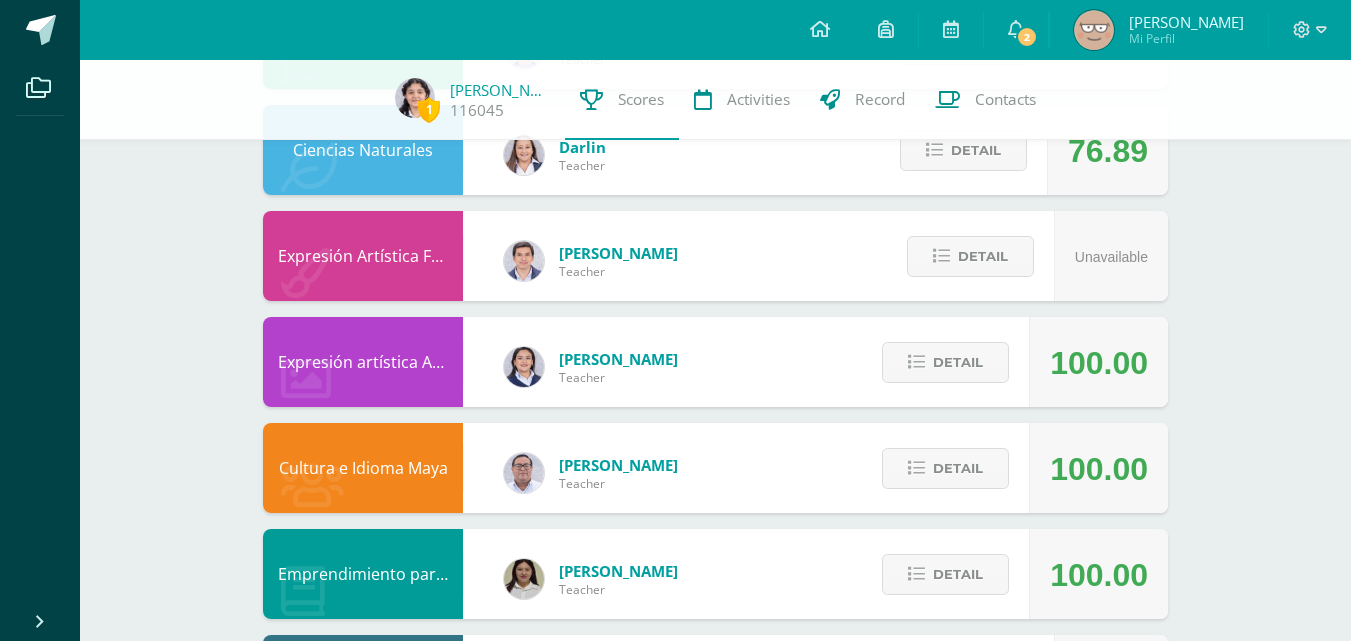 scroll, scrollTop: 1288, scrollLeft: 0, axis: vertical 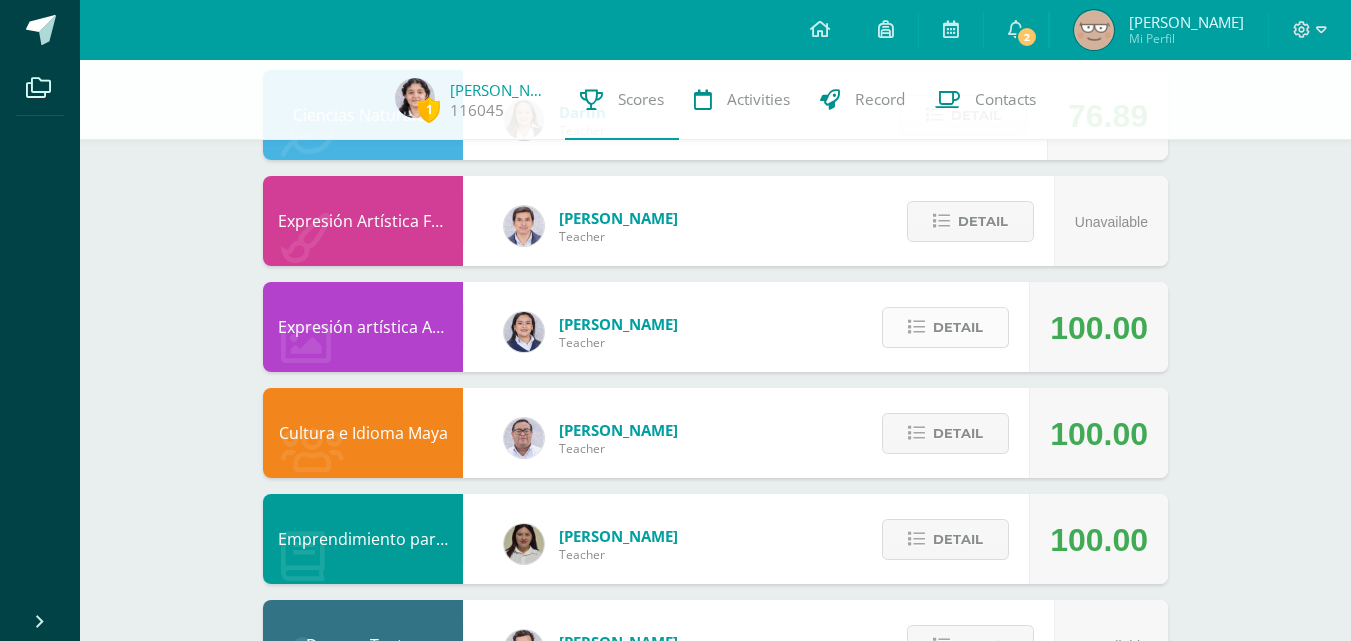 click on "Detail" at bounding box center (958, 327) 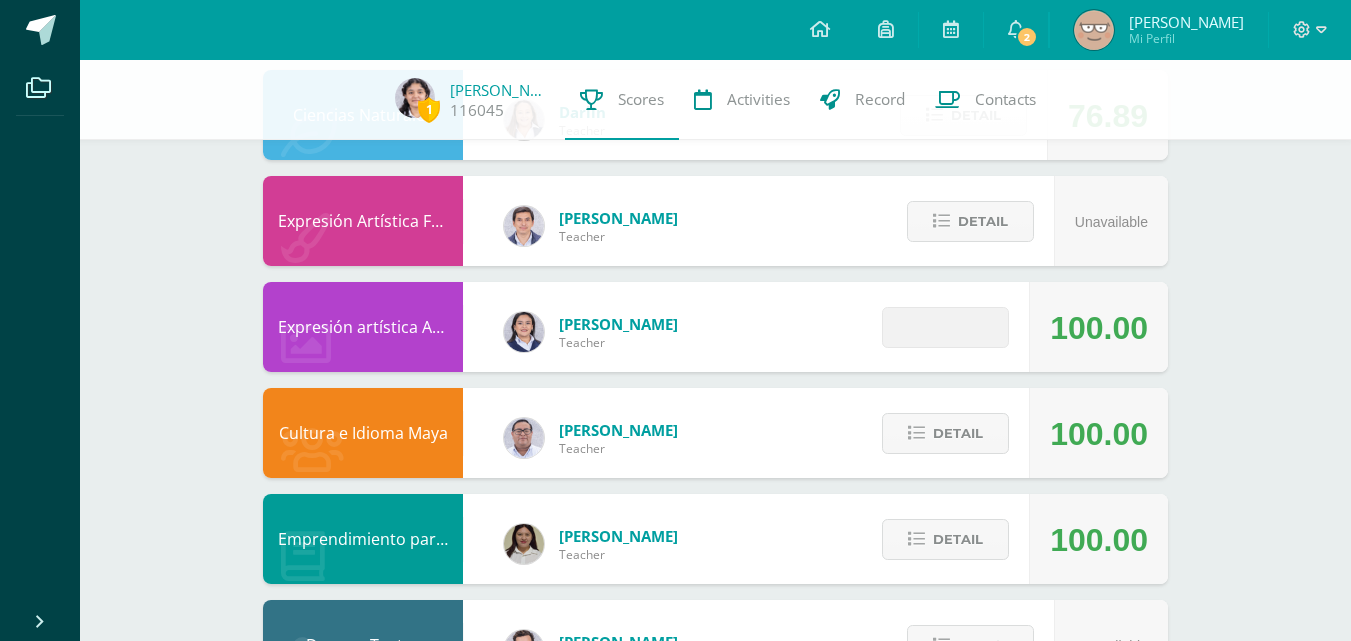 scroll, scrollTop: 1288, scrollLeft: 0, axis: vertical 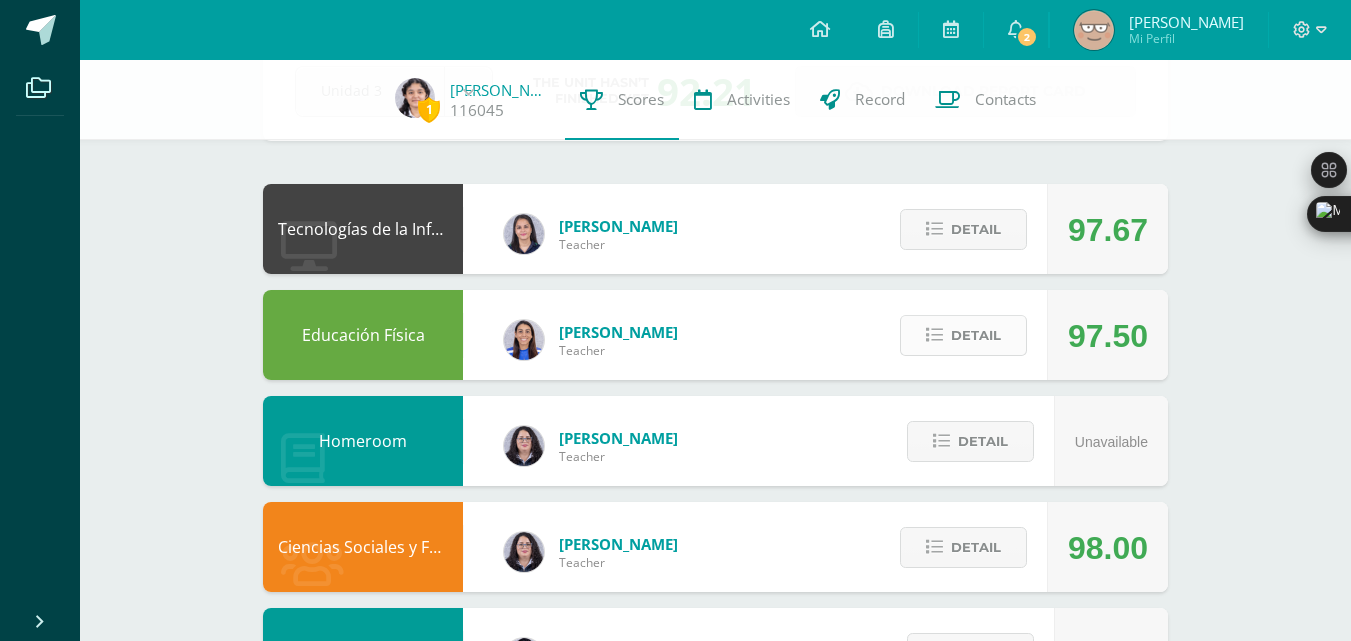 click on "Detail" at bounding box center [963, 335] 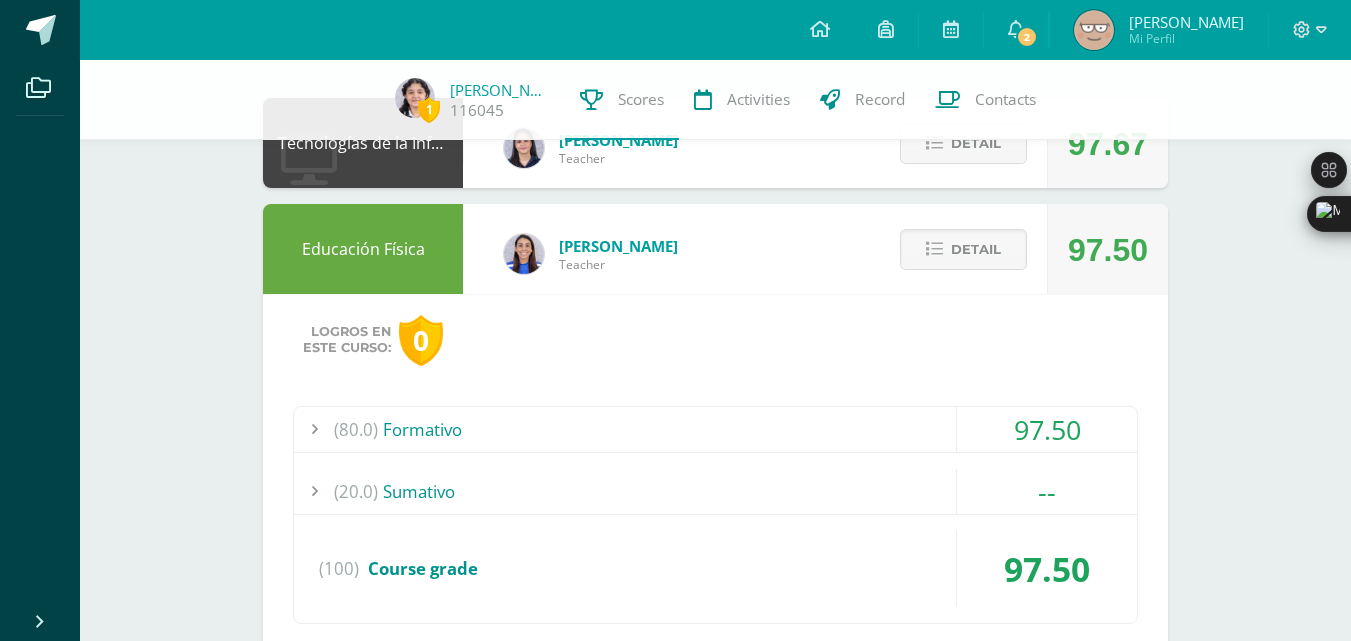scroll, scrollTop: 227, scrollLeft: 0, axis: vertical 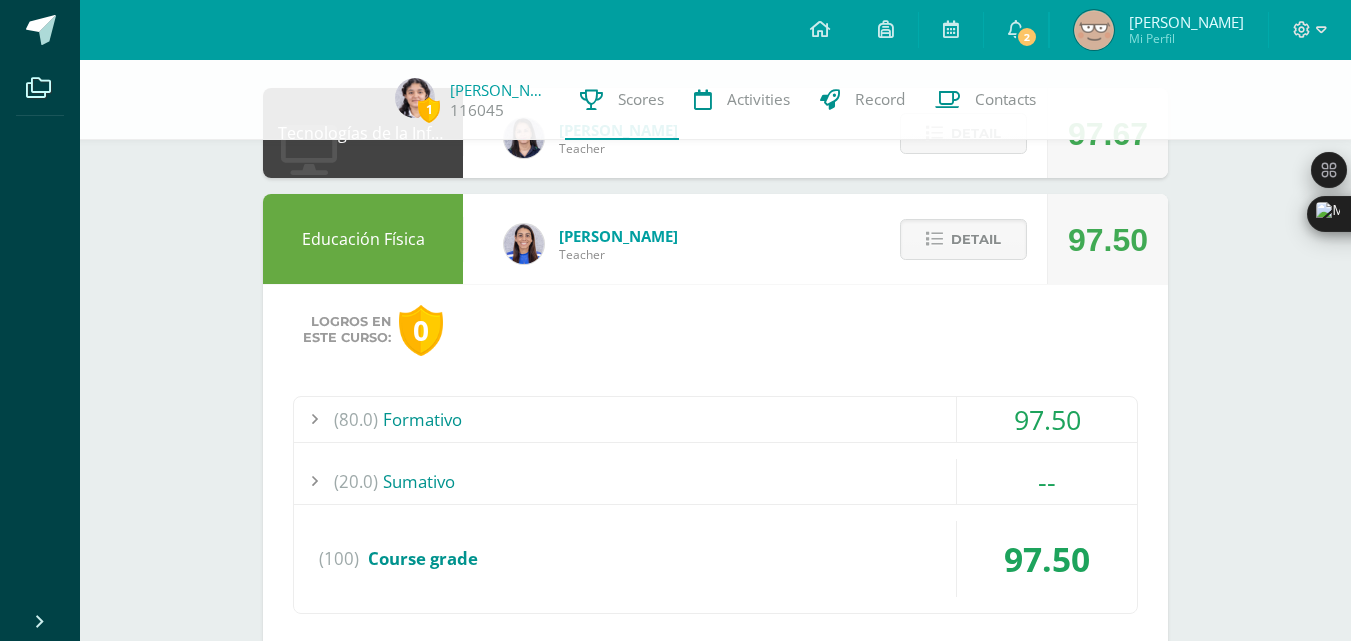 click on "(80.0)
Formativo" at bounding box center (715, 419) 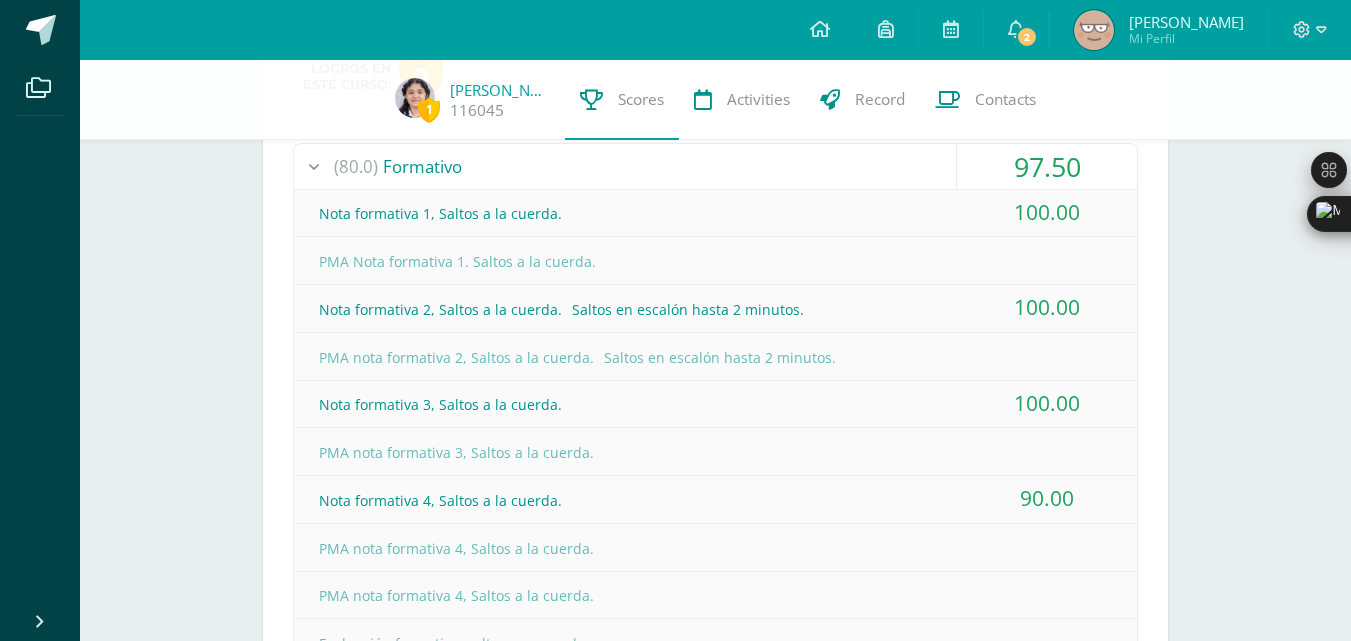 scroll, scrollTop: 506, scrollLeft: 0, axis: vertical 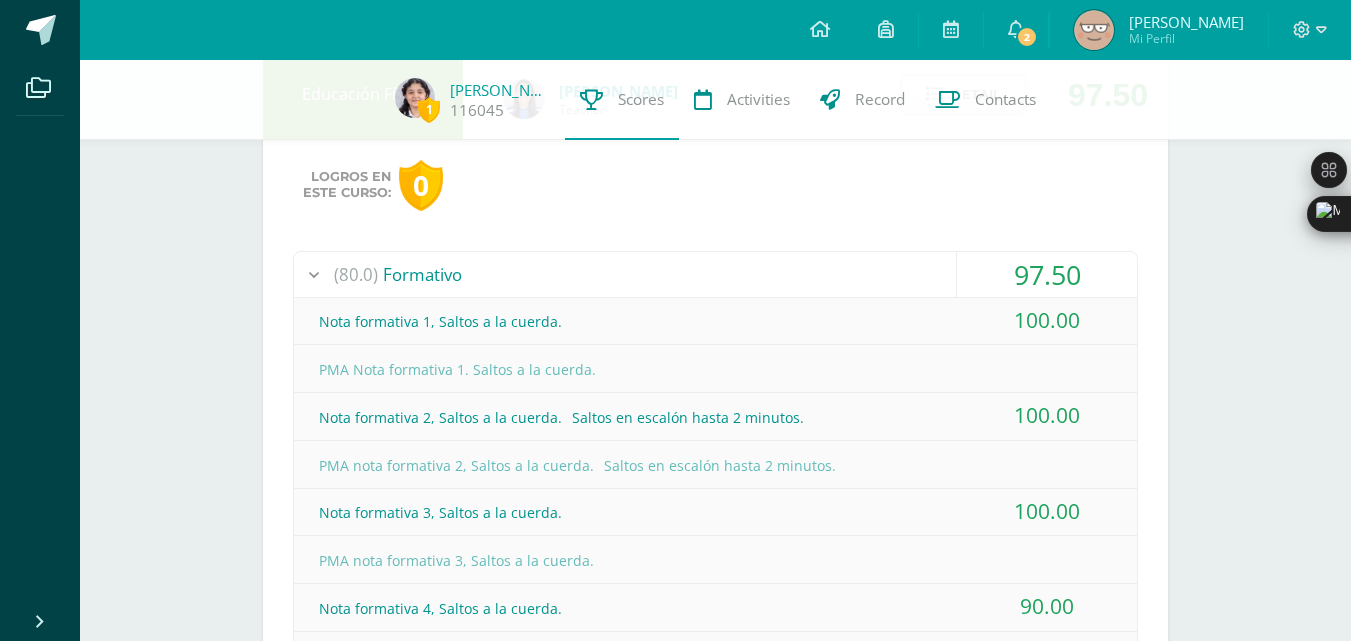 click on "(80.0)
Formativo" at bounding box center [715, 274] 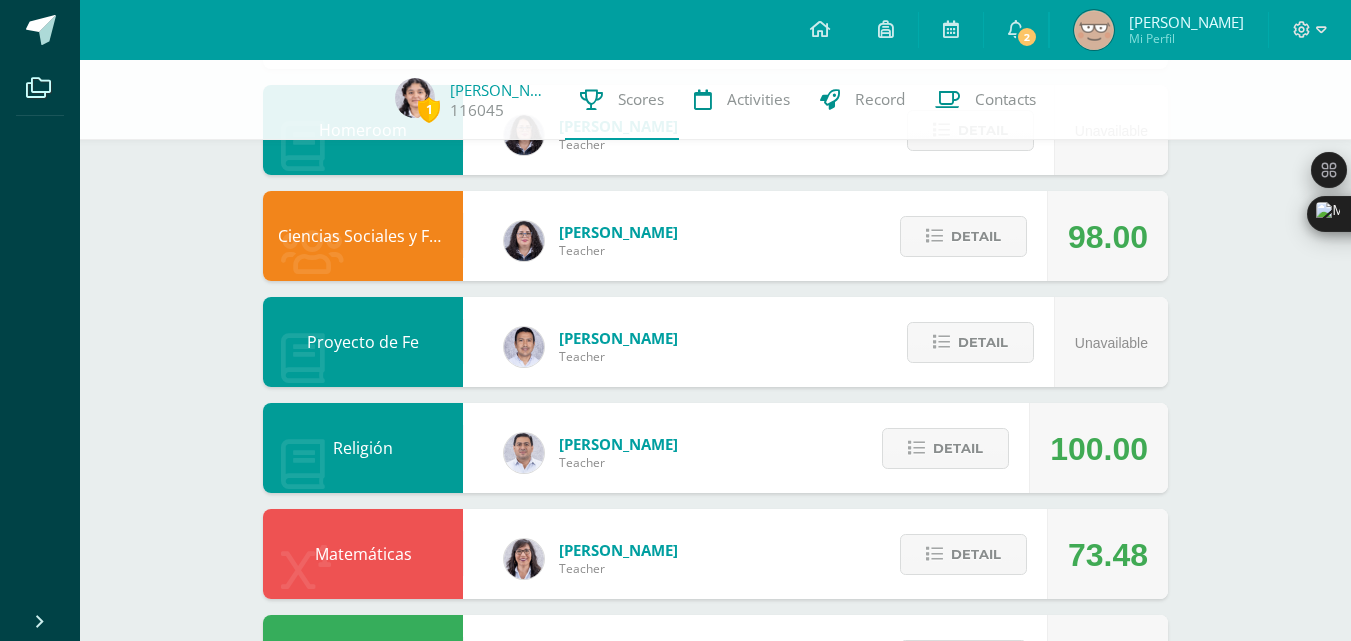 scroll, scrollTop: 839, scrollLeft: 0, axis: vertical 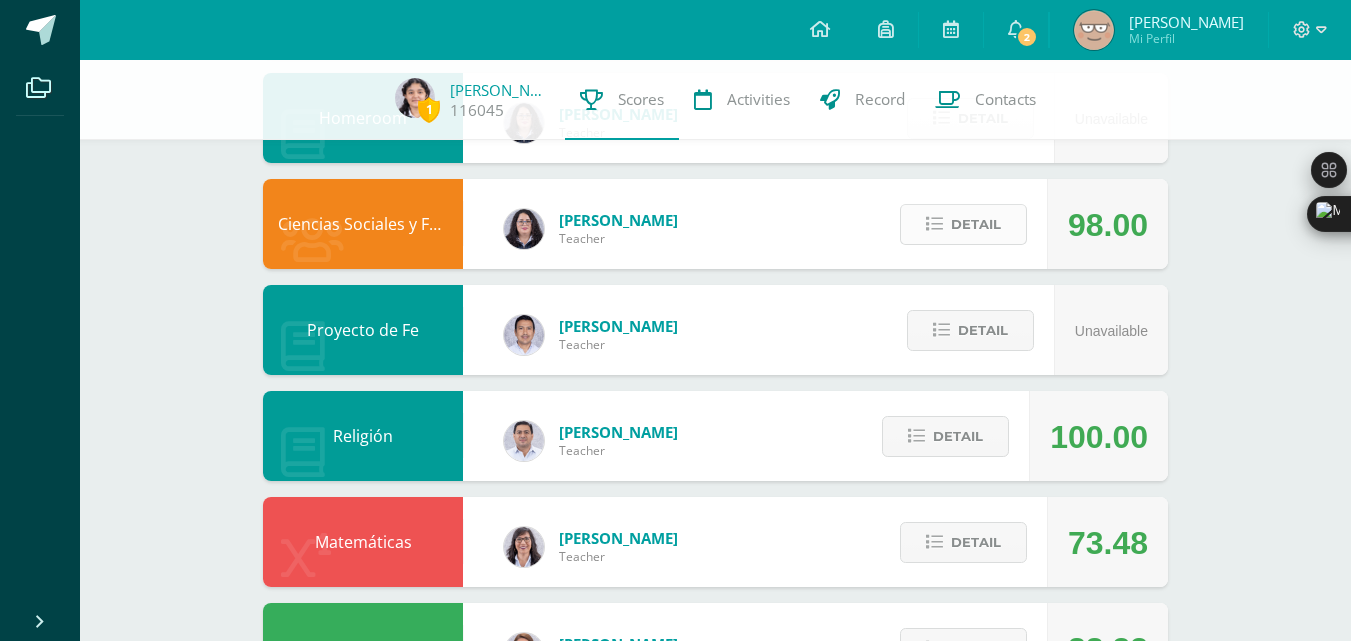 click on "Detail" at bounding box center (963, 224) 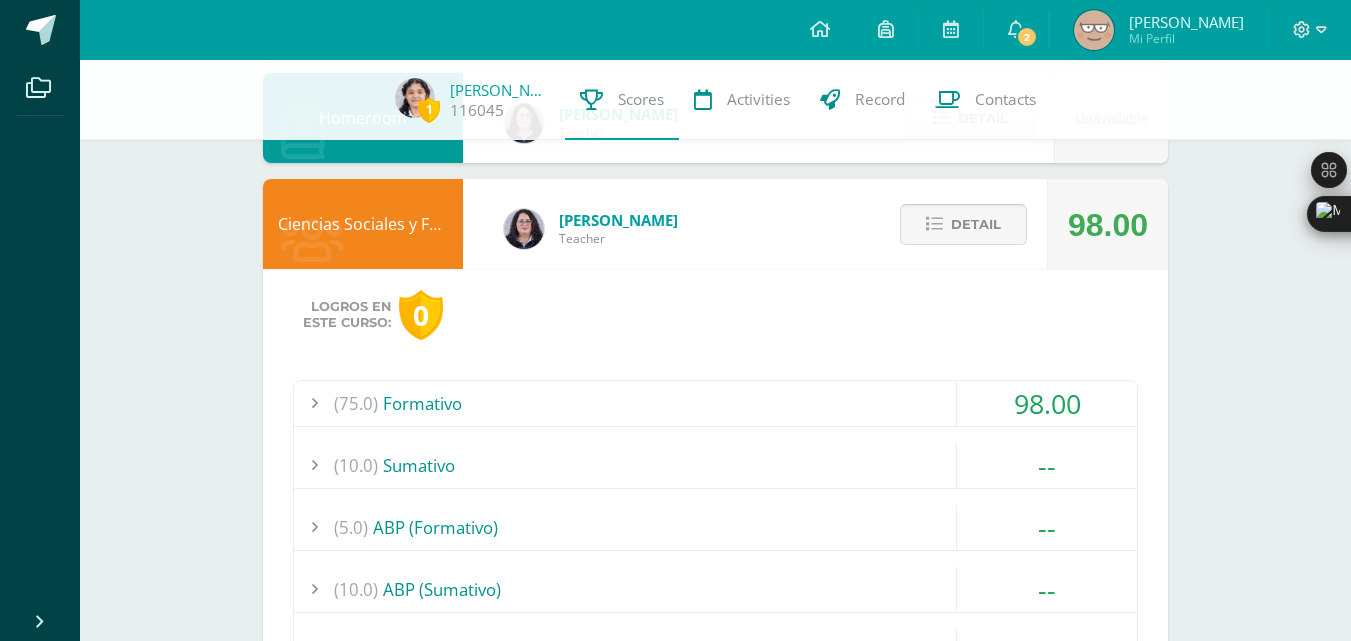 click at bounding box center [934, 224] 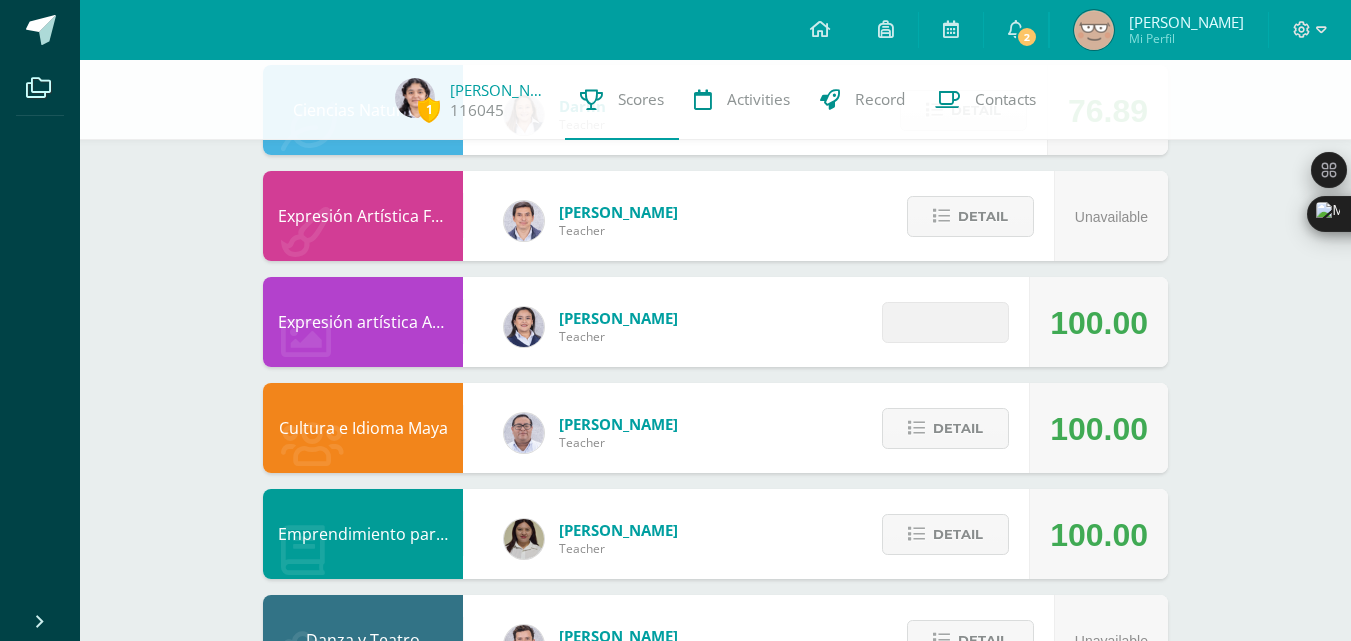 scroll, scrollTop: 1608, scrollLeft: 0, axis: vertical 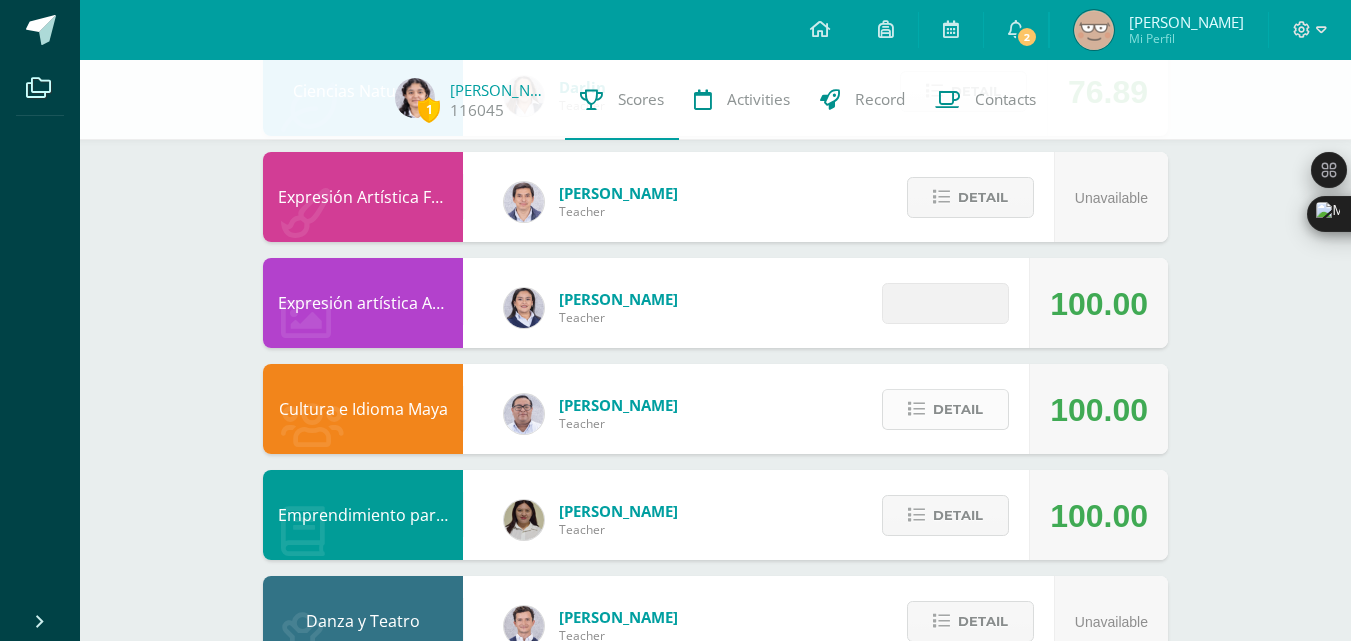 click on "Detail" at bounding box center [958, 409] 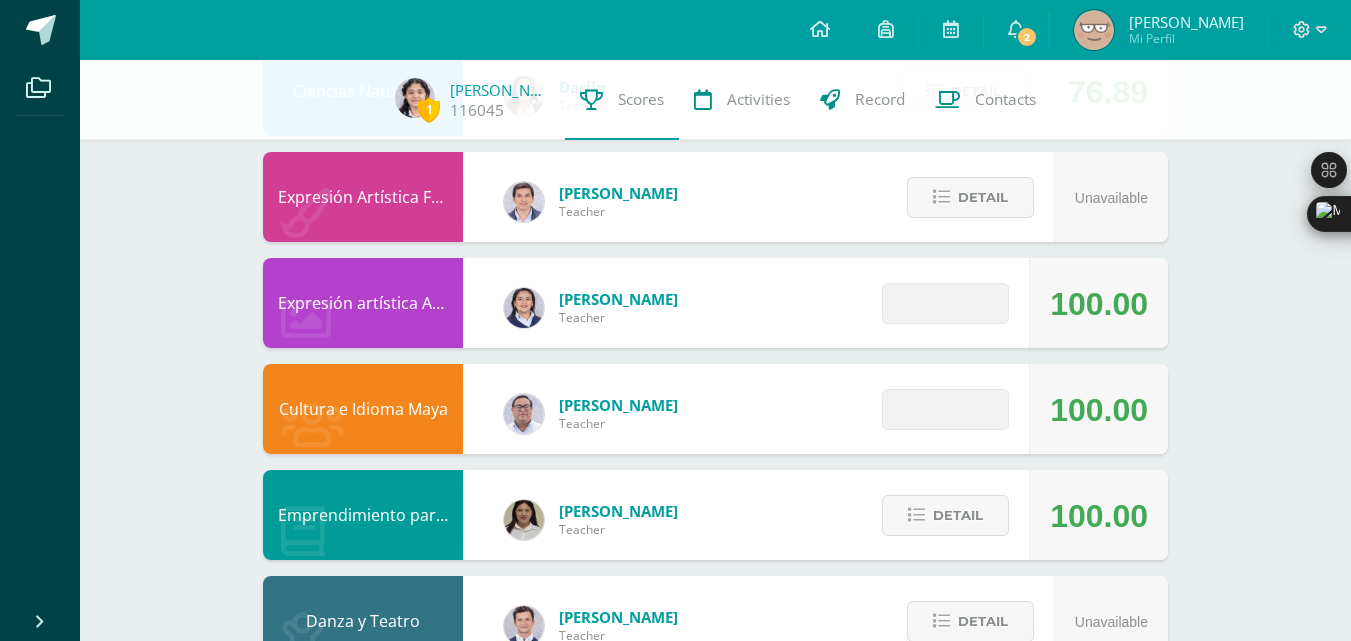 scroll, scrollTop: 1673, scrollLeft: 0, axis: vertical 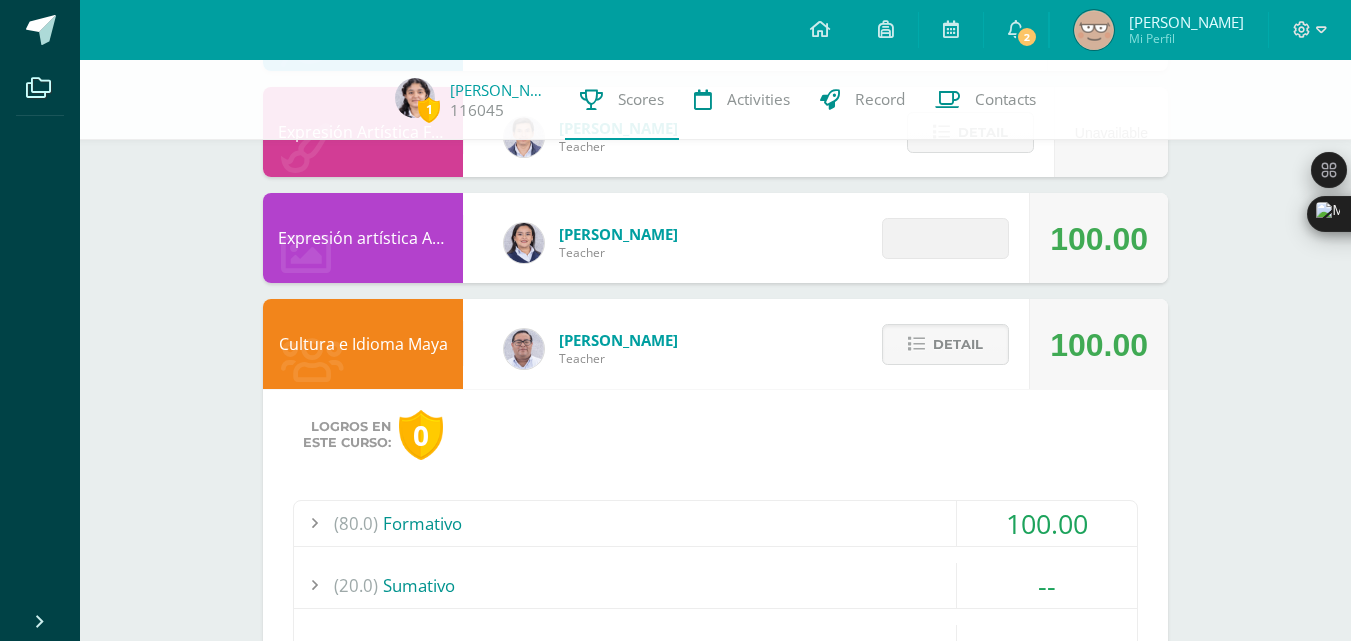 click on "(80.0)
Formativo" at bounding box center (715, 523) 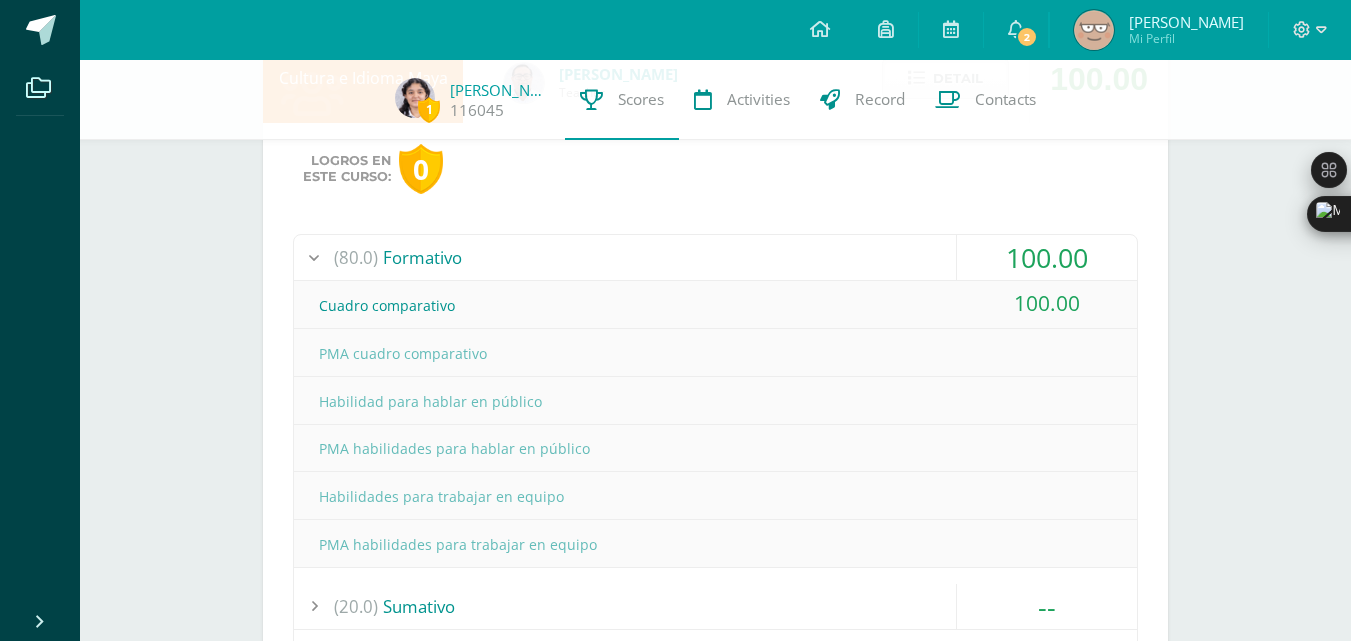scroll, scrollTop: 1944, scrollLeft: 0, axis: vertical 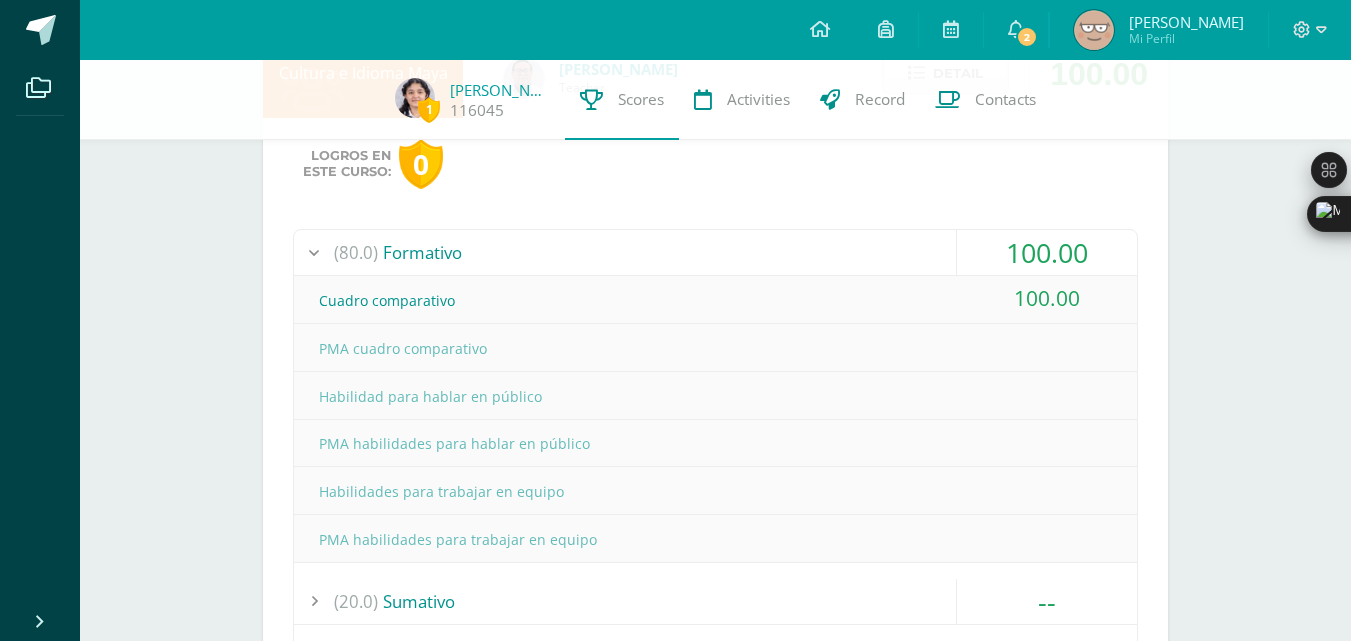 click on "(80.0)
Formativo" at bounding box center (715, 252) 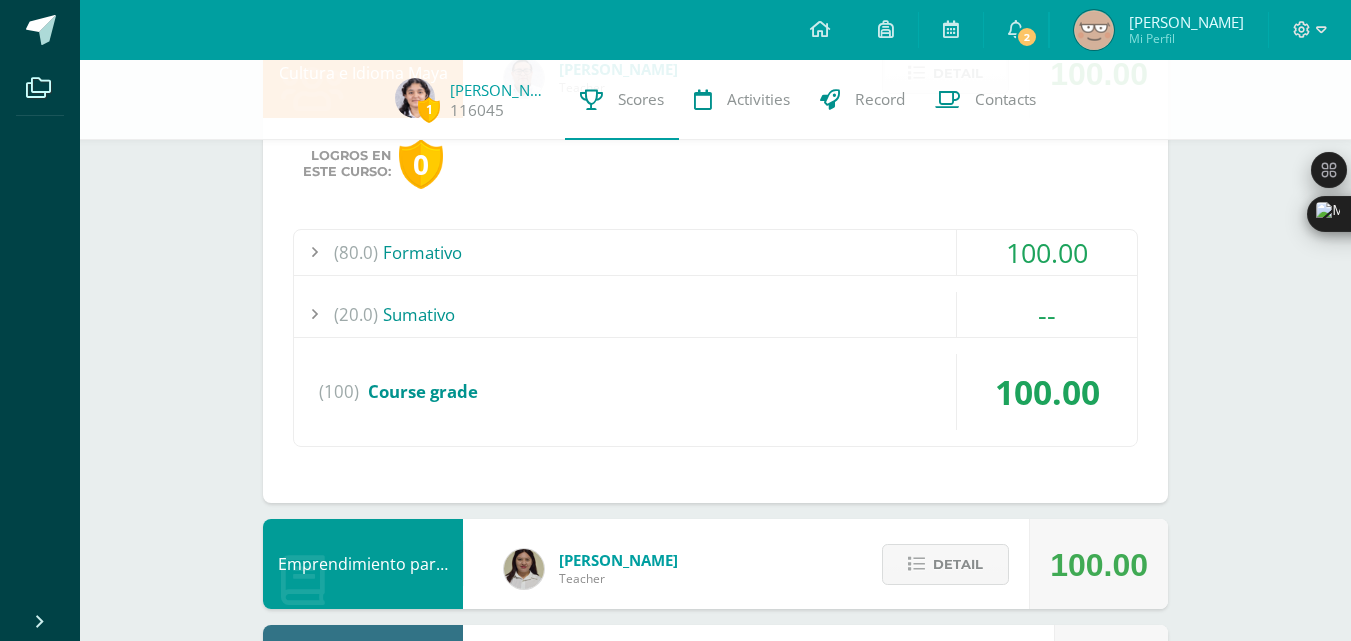 scroll, scrollTop: 2058, scrollLeft: 0, axis: vertical 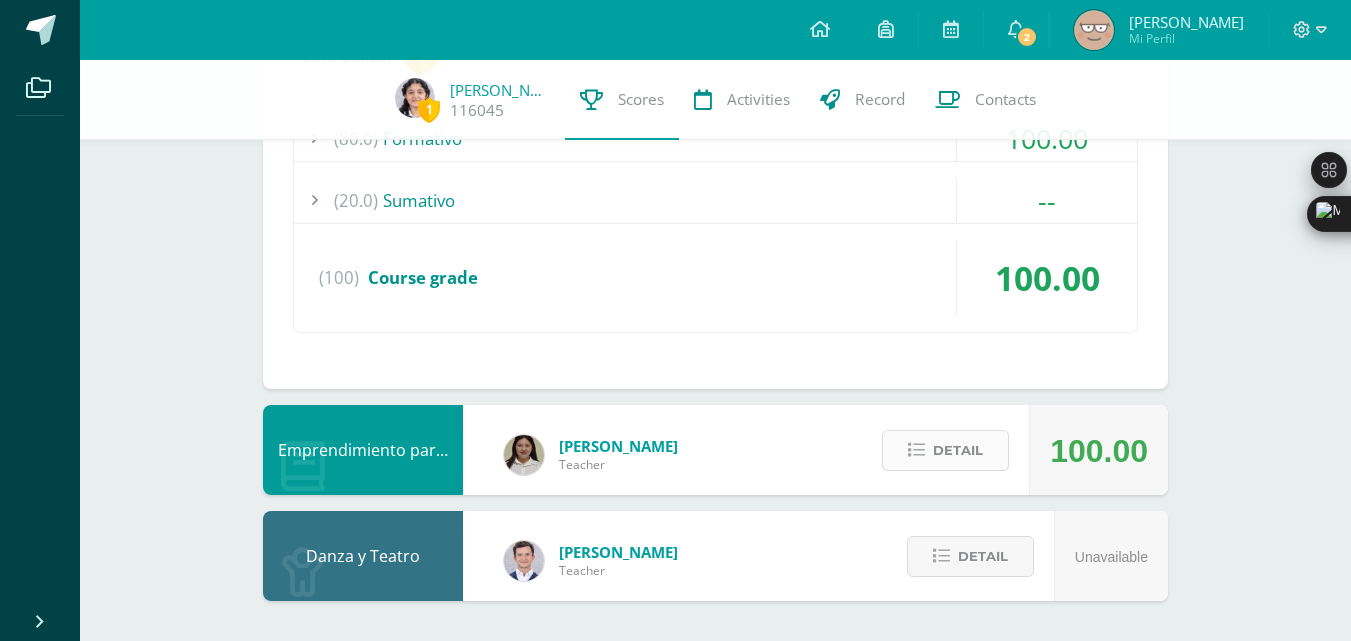 click on "Detail" at bounding box center (958, 450) 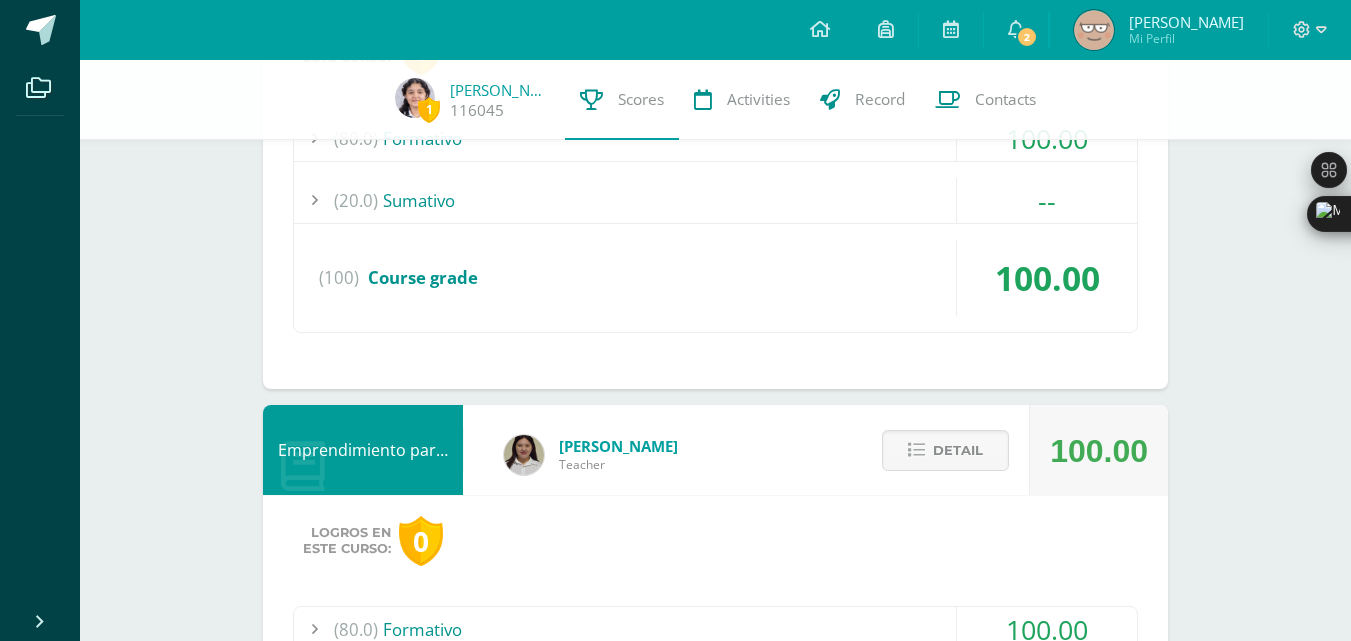 scroll, scrollTop: 2267, scrollLeft: 0, axis: vertical 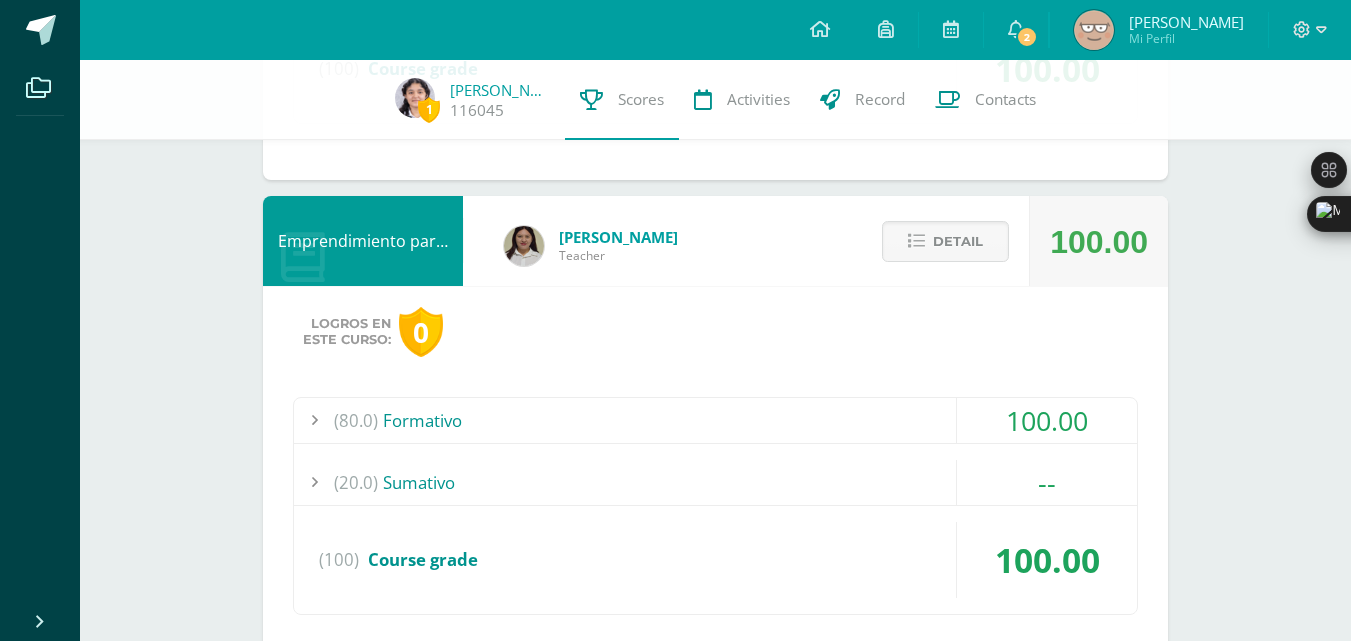 click on "(80.0)
Formativo" at bounding box center [715, 420] 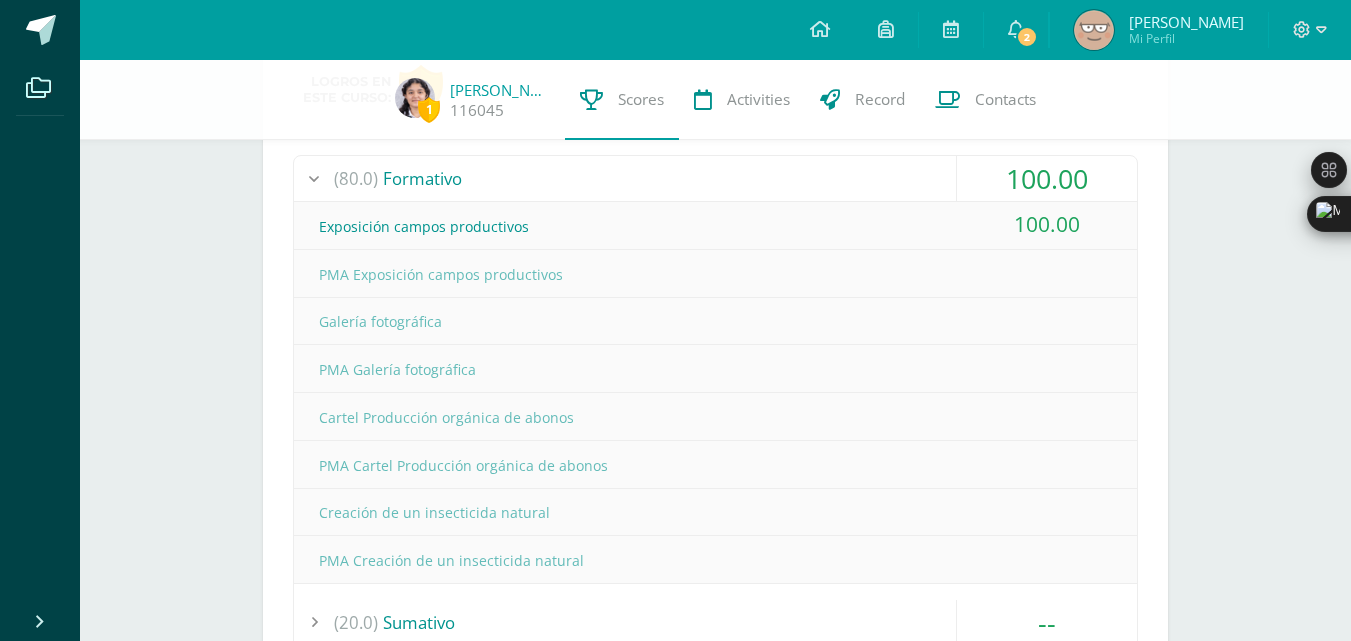 scroll, scrollTop: 2503, scrollLeft: 0, axis: vertical 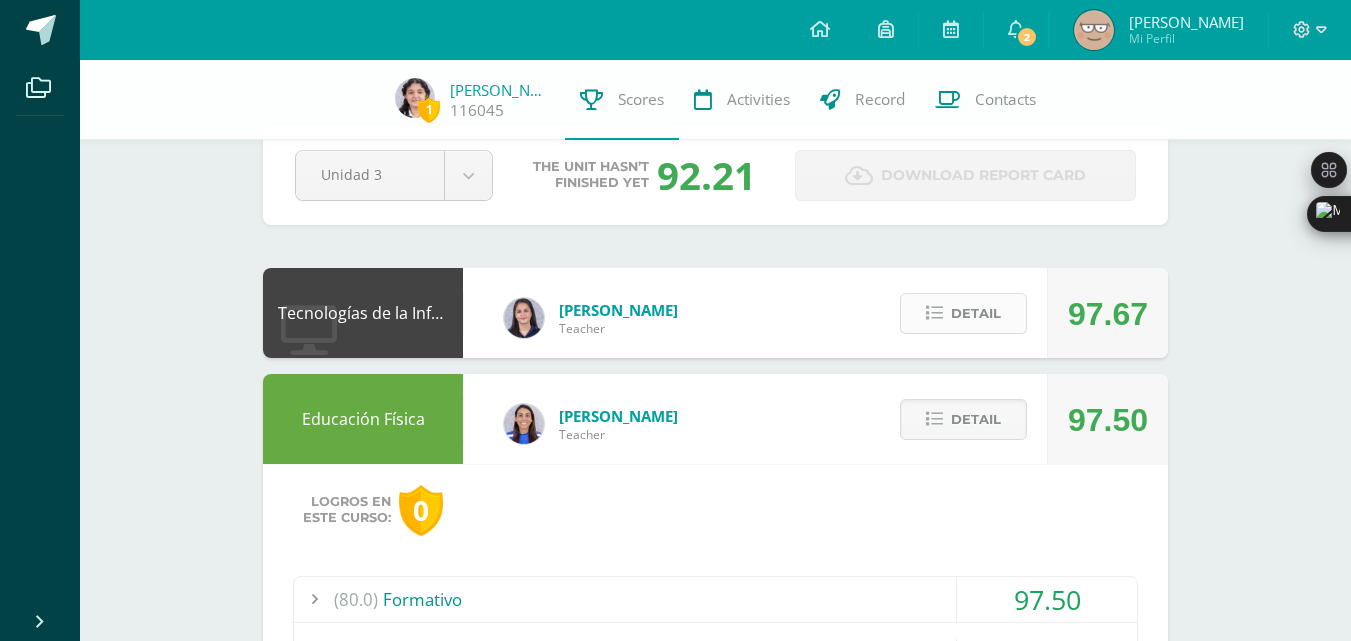 click on "Detail" at bounding box center (976, 313) 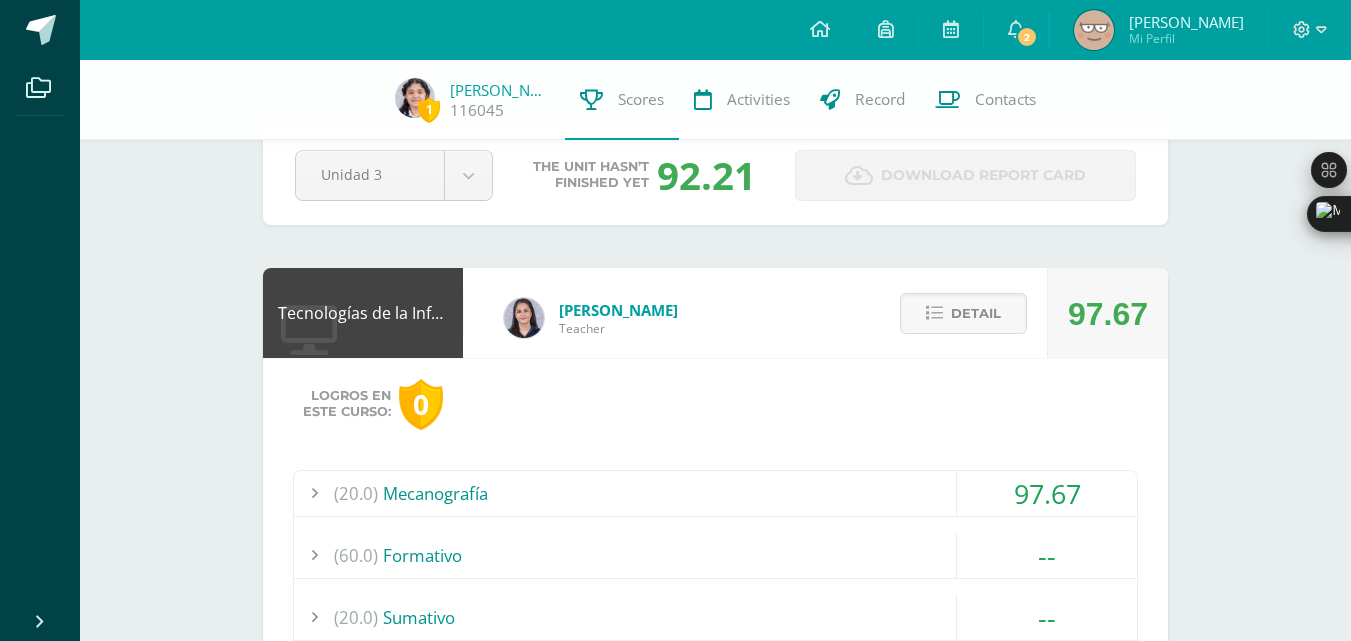 scroll, scrollTop: 241, scrollLeft: 0, axis: vertical 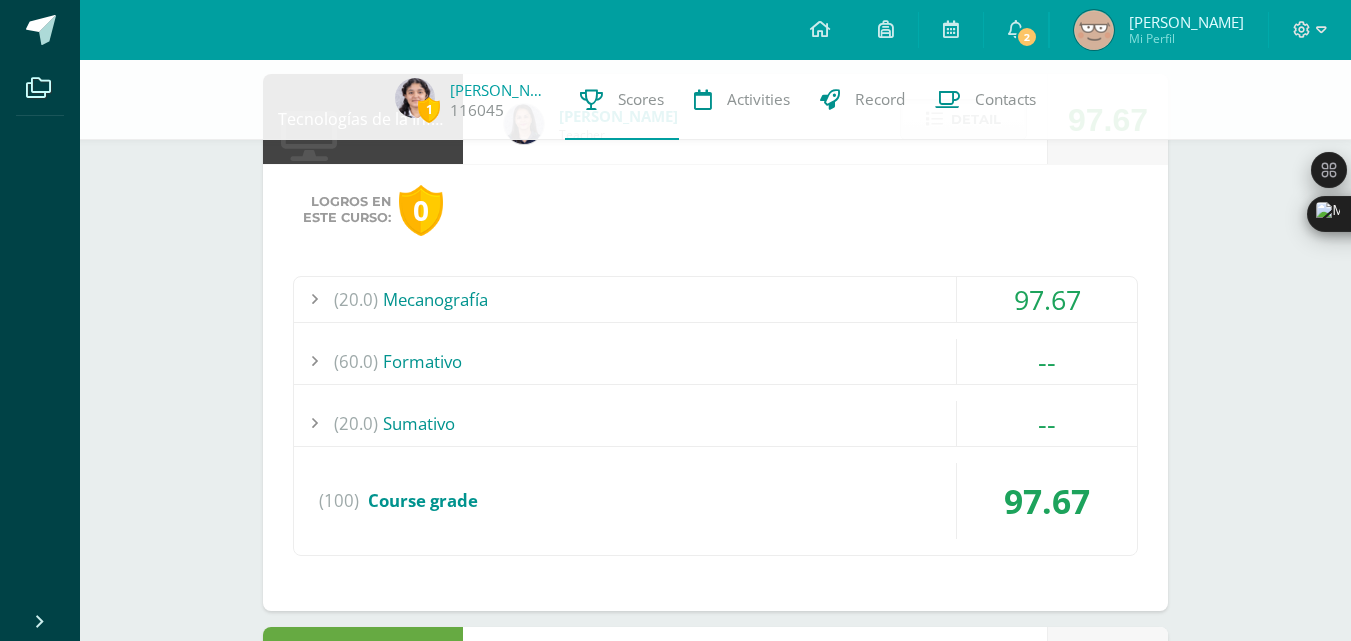 click on "(20.0)
Mecanografía" at bounding box center (715, 299) 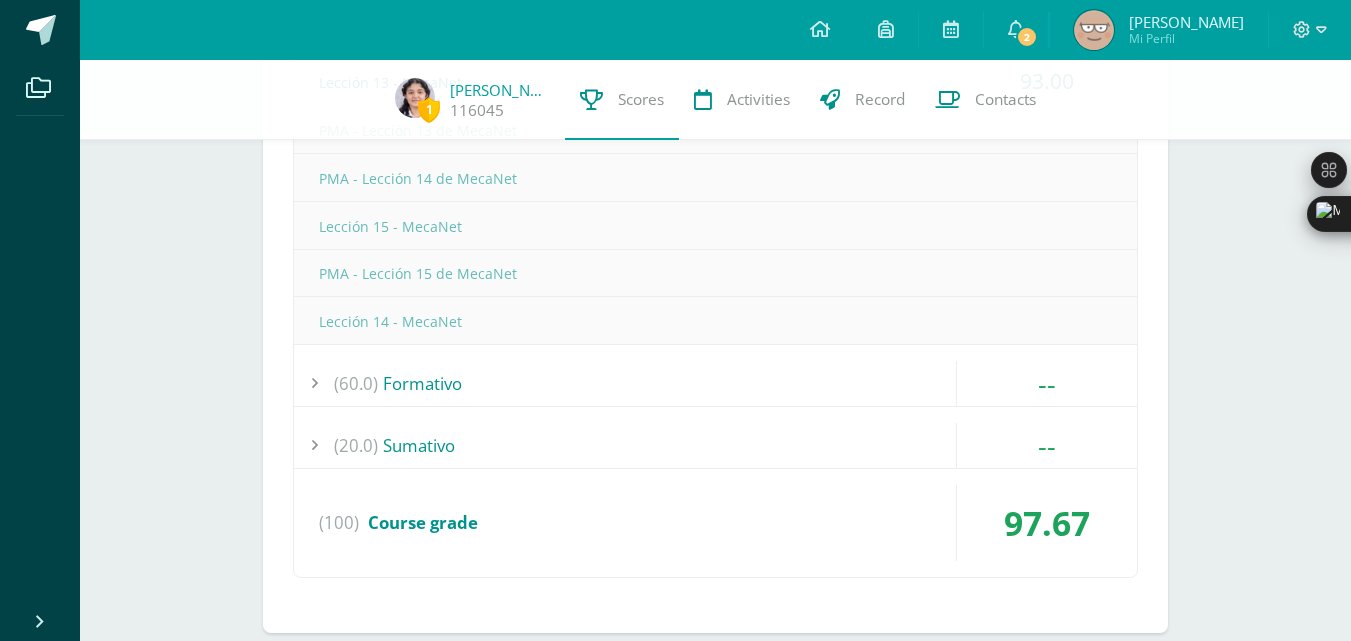 scroll, scrollTop: 722, scrollLeft: 0, axis: vertical 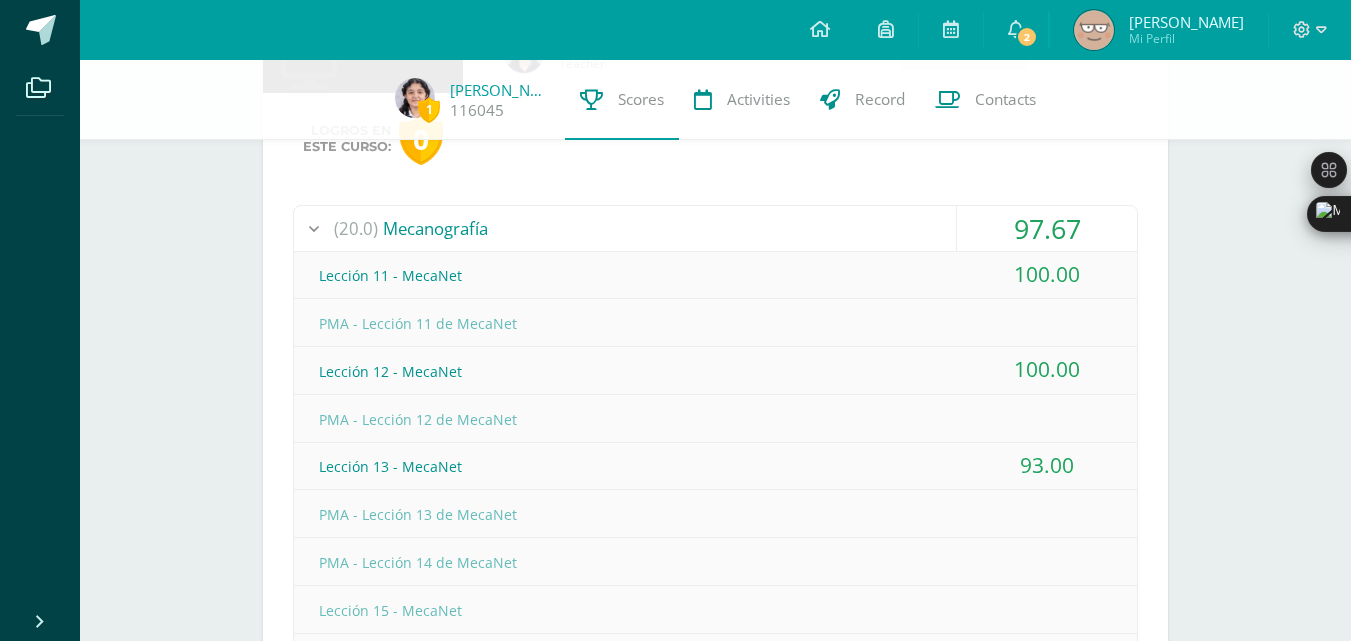 click on "(20.0)
Mecanografía" at bounding box center (715, 228) 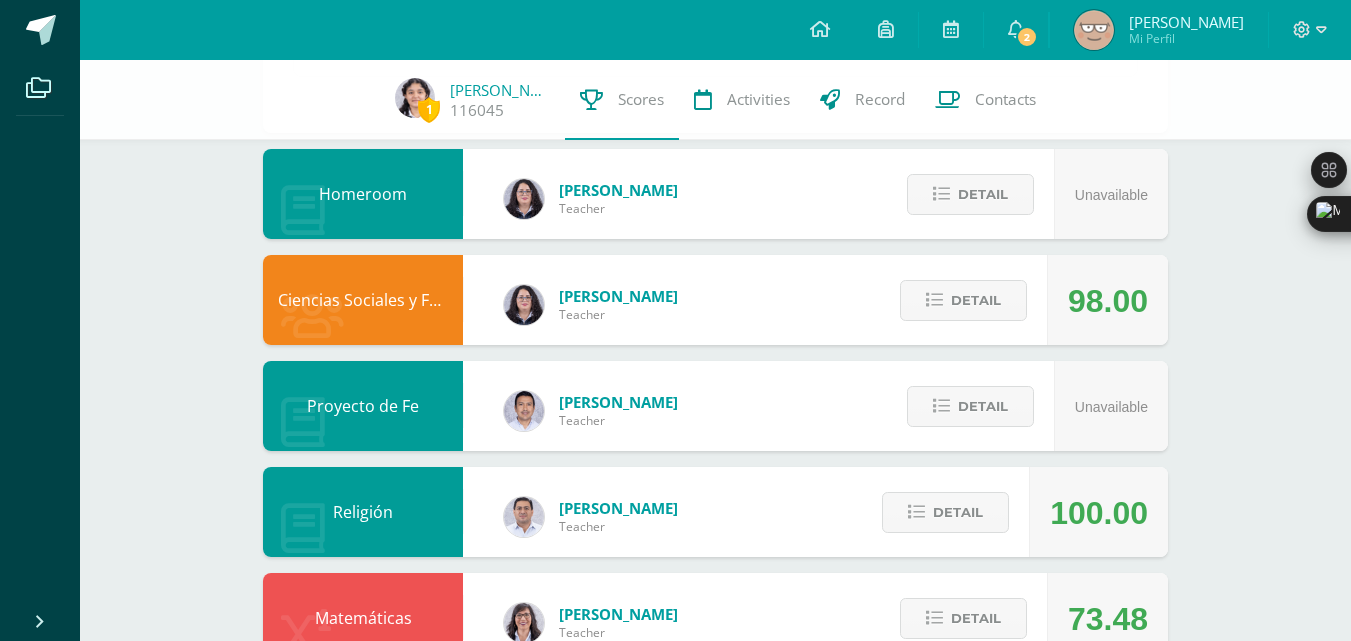 scroll, scrollTop: 1216, scrollLeft: 0, axis: vertical 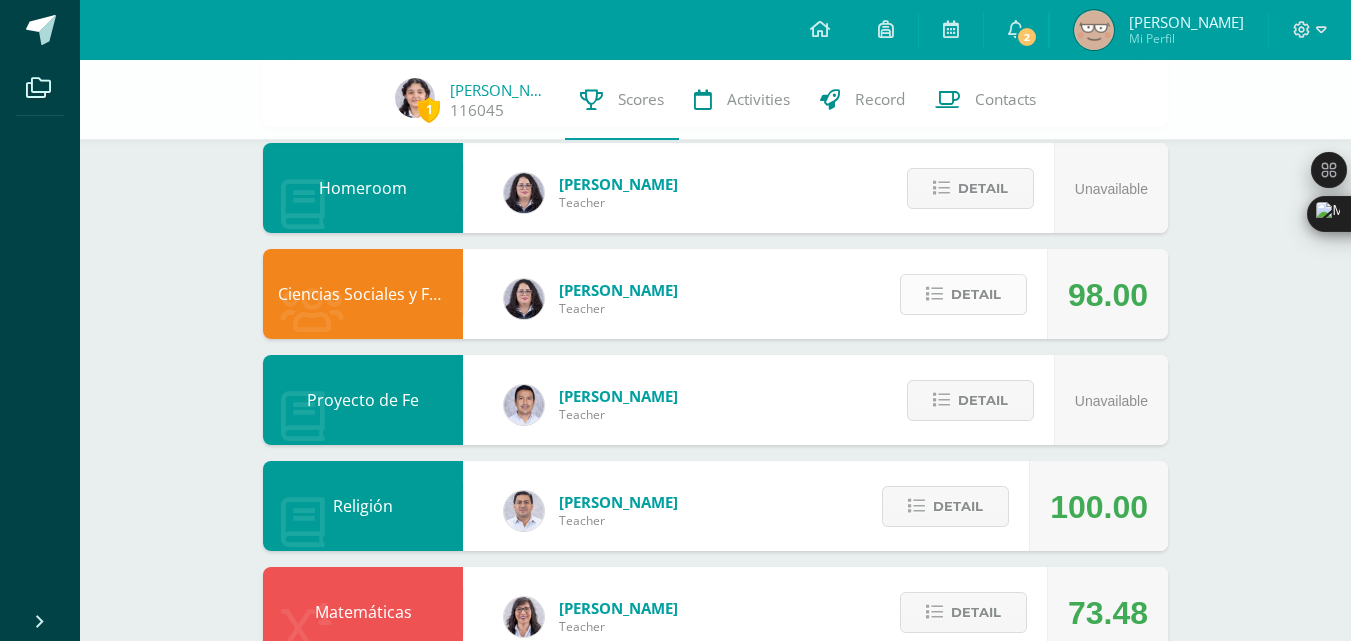 click on "Detail" at bounding box center [963, 294] 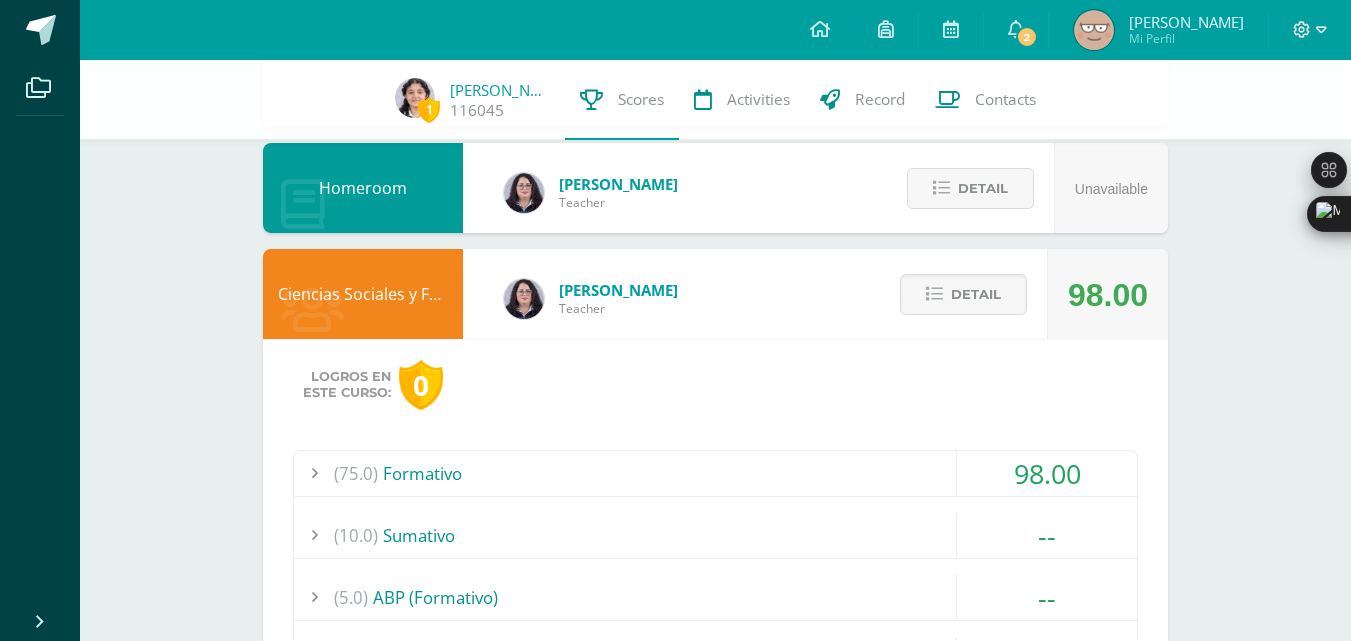 click on "(75.0)
Formativo" at bounding box center (715, 473) 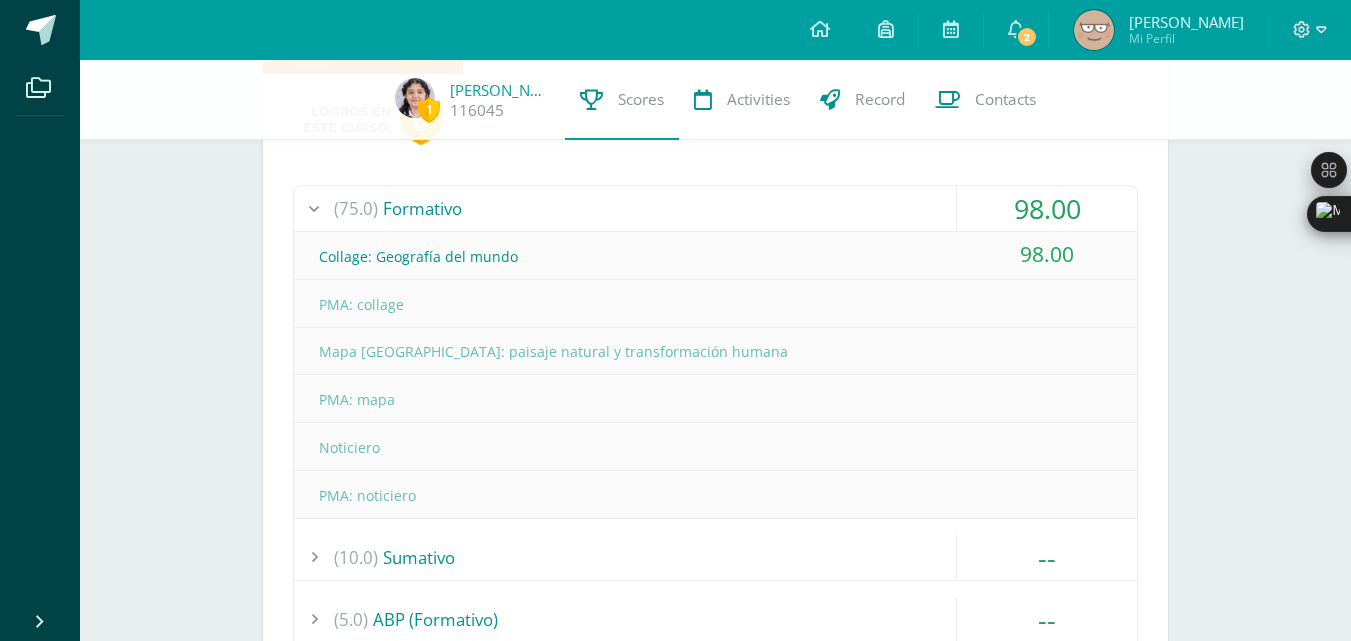scroll, scrollTop: 1488, scrollLeft: 0, axis: vertical 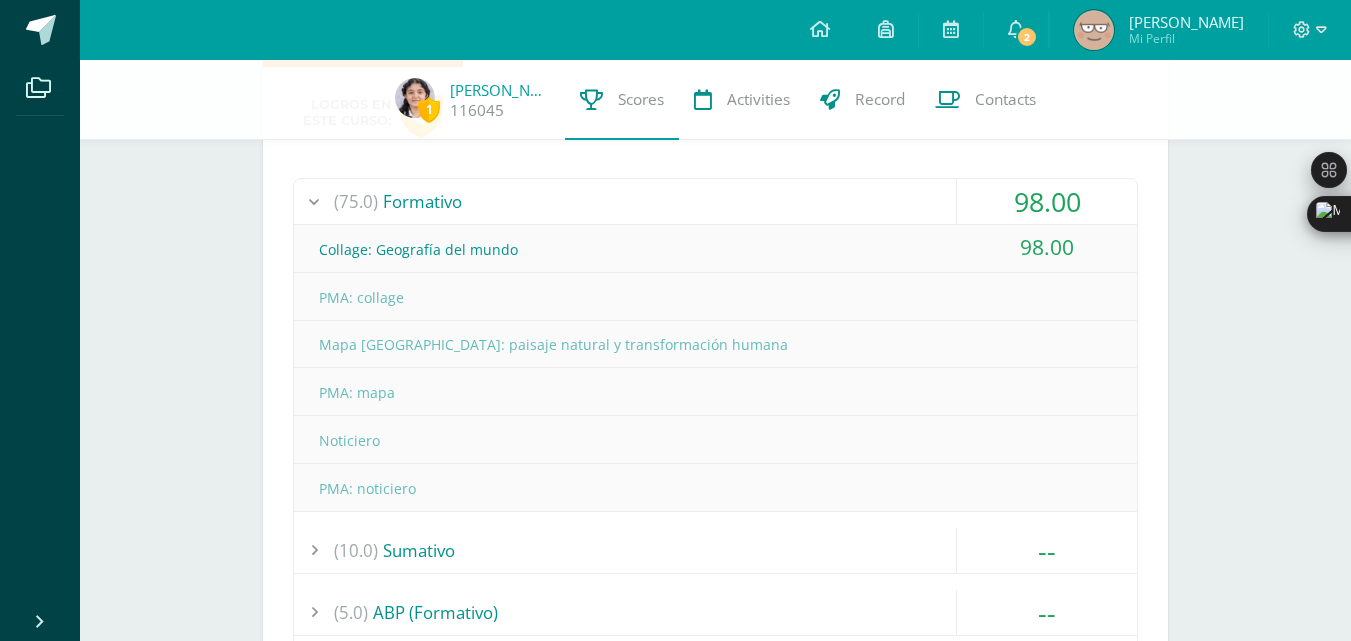 click on "(75.0)
Formativo" at bounding box center [715, 201] 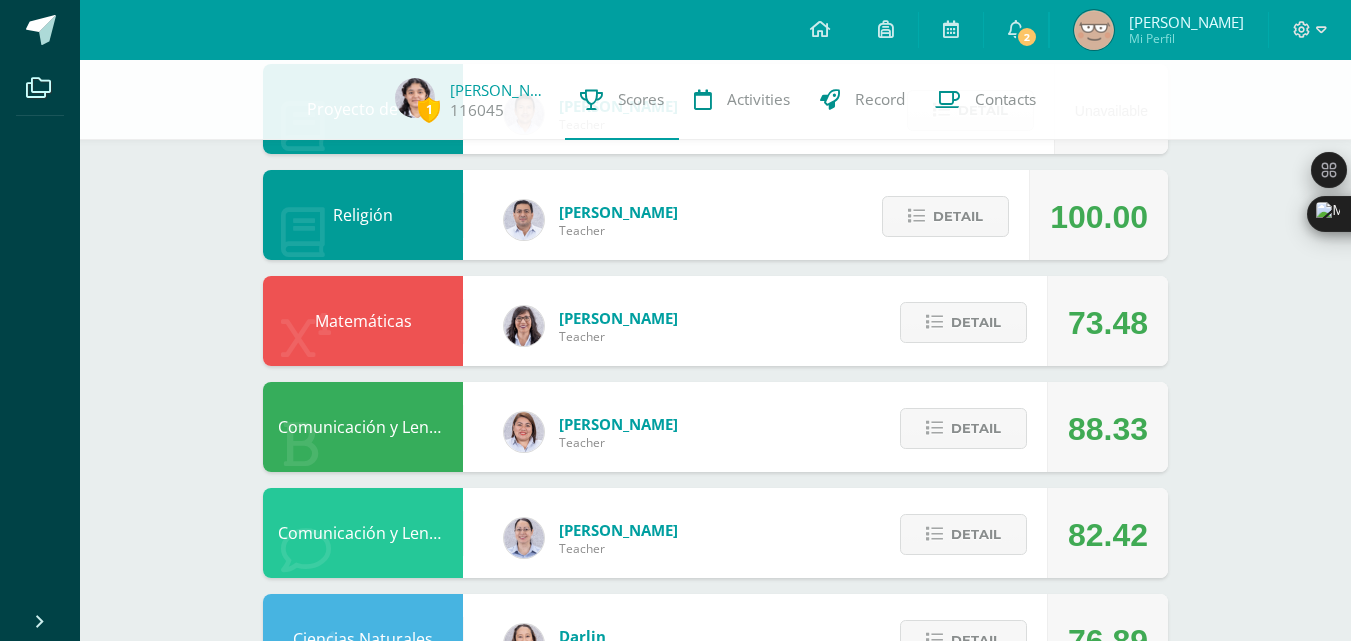 scroll, scrollTop: 2042, scrollLeft: 0, axis: vertical 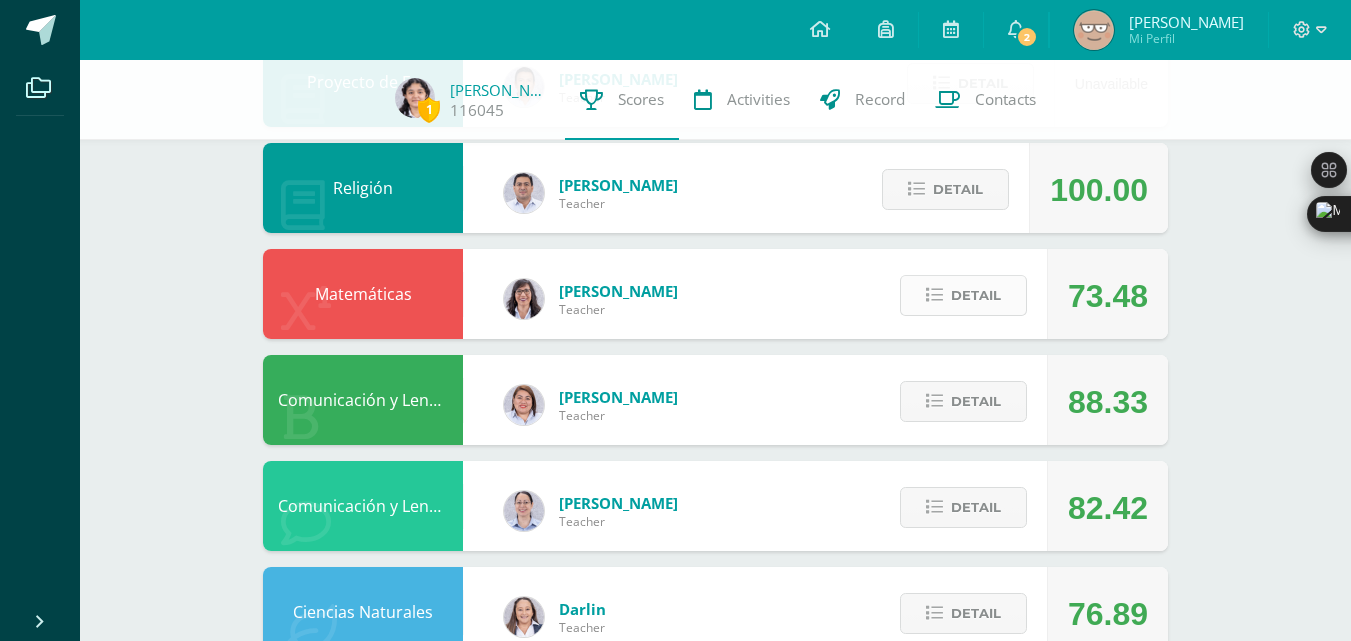 click on "Detail" at bounding box center (976, 295) 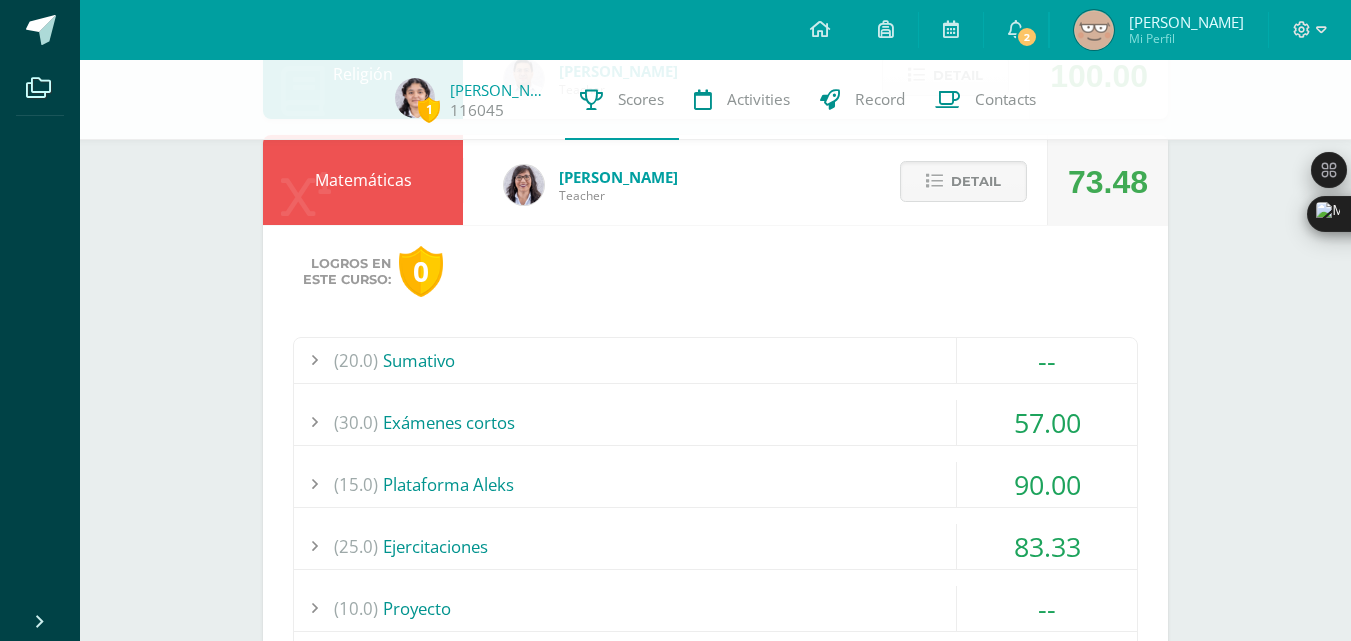 scroll, scrollTop: 2271, scrollLeft: 0, axis: vertical 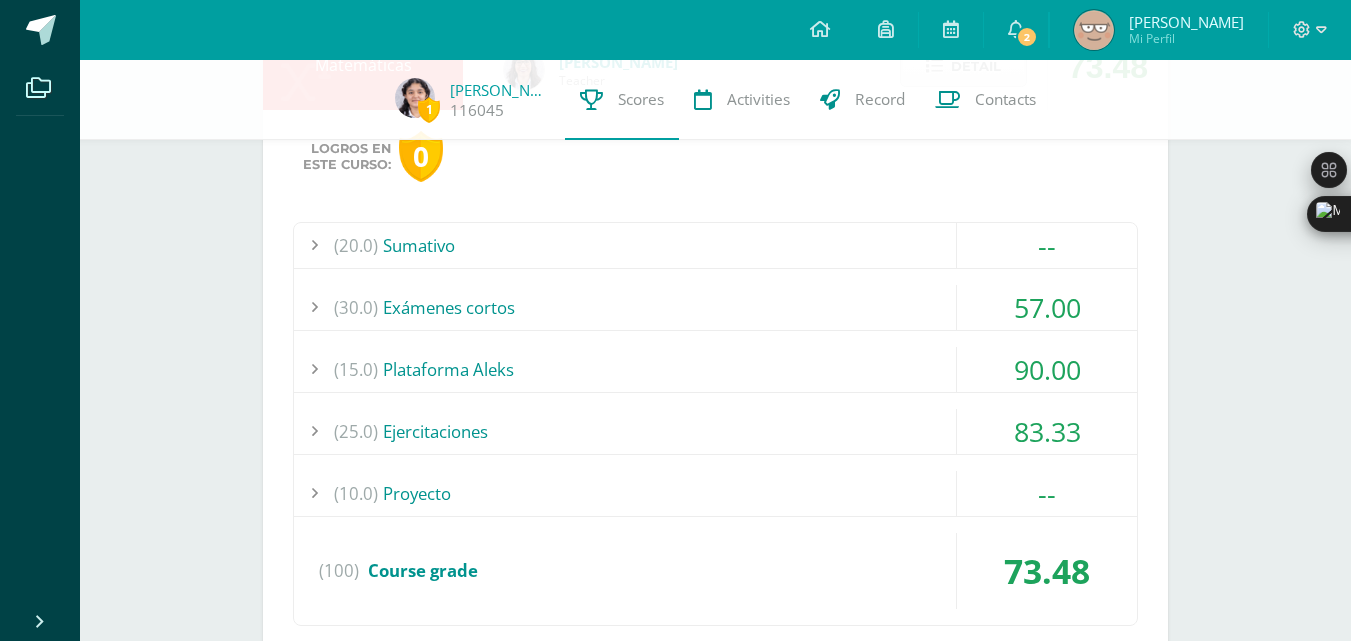 click on "(30.0)
Exámenes cortos" at bounding box center [715, 307] 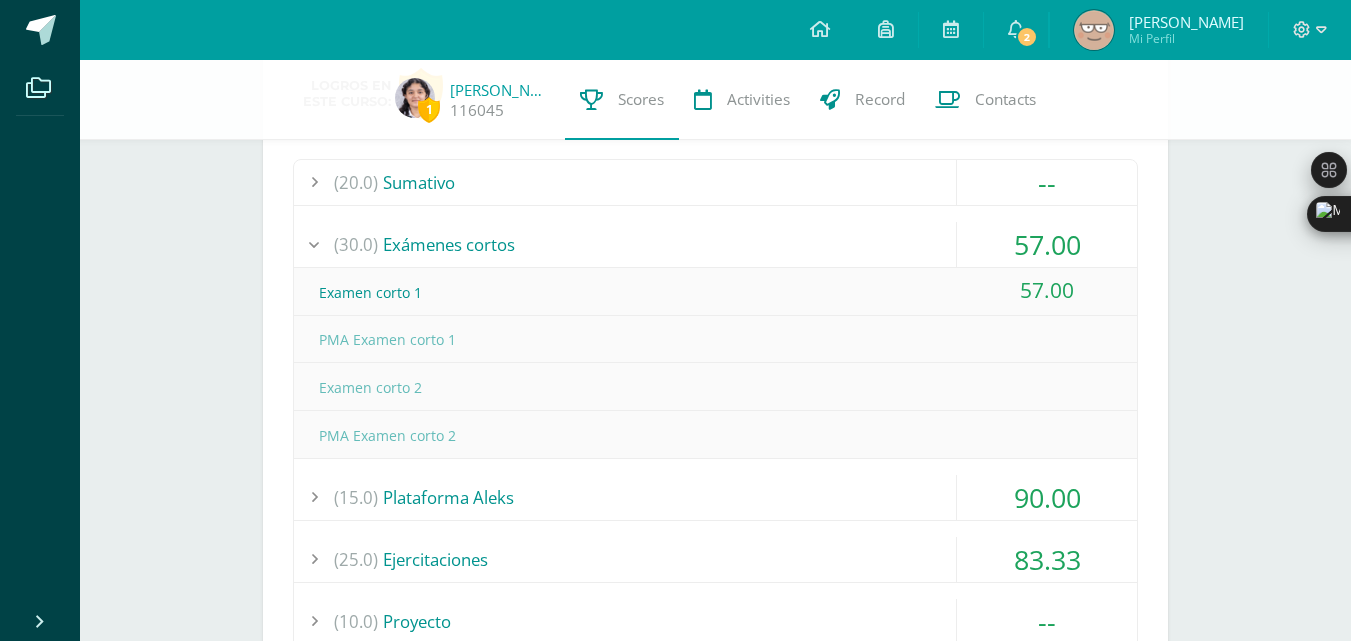 scroll, scrollTop: 2326, scrollLeft: 0, axis: vertical 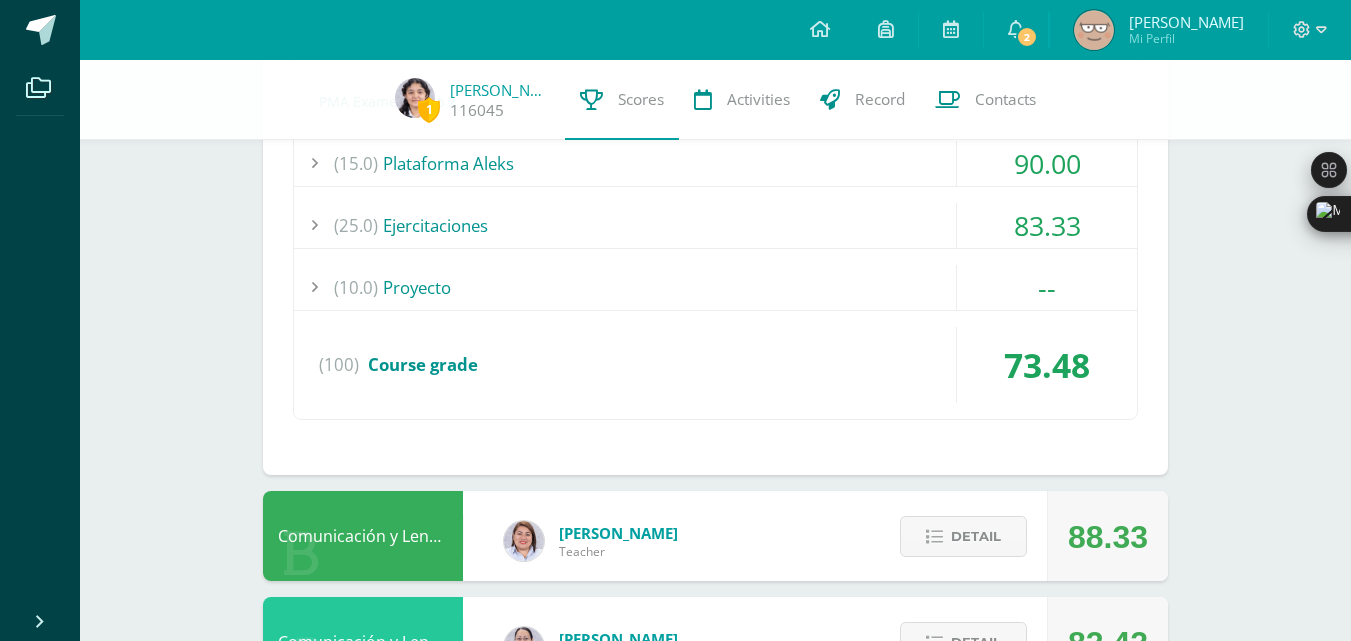 click on "(15.0)
Plataforma Aleks" at bounding box center [715, 163] 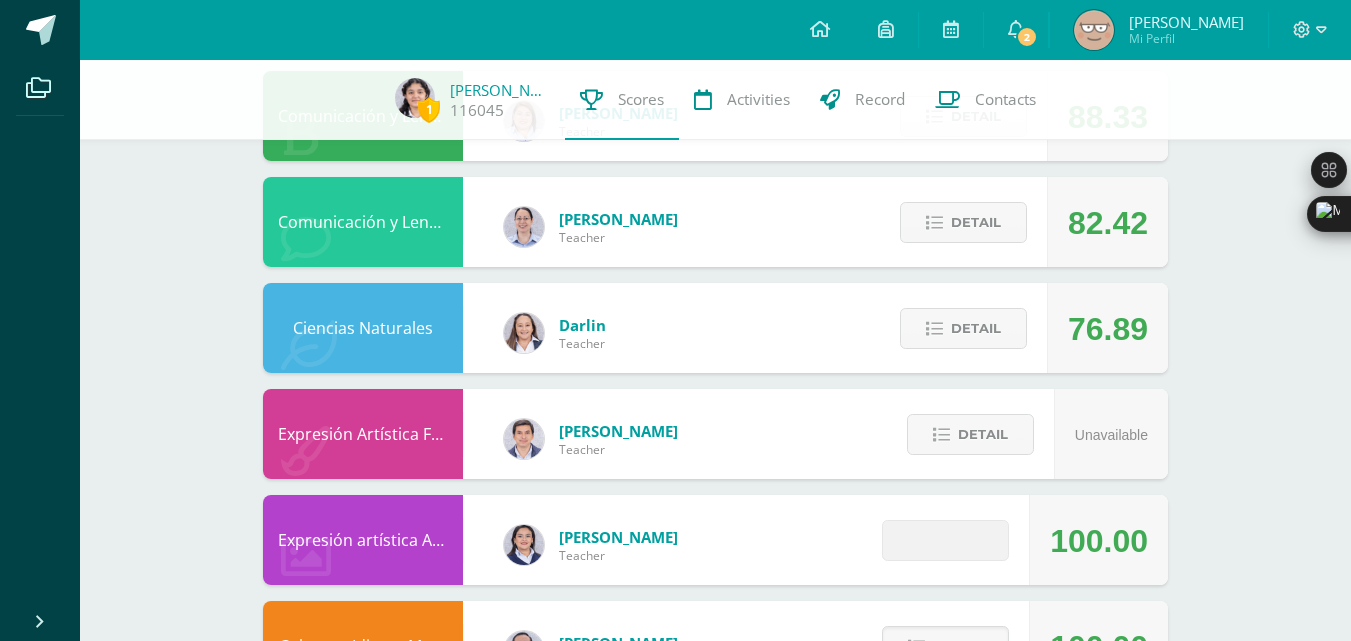 scroll, scrollTop: 3163, scrollLeft: 0, axis: vertical 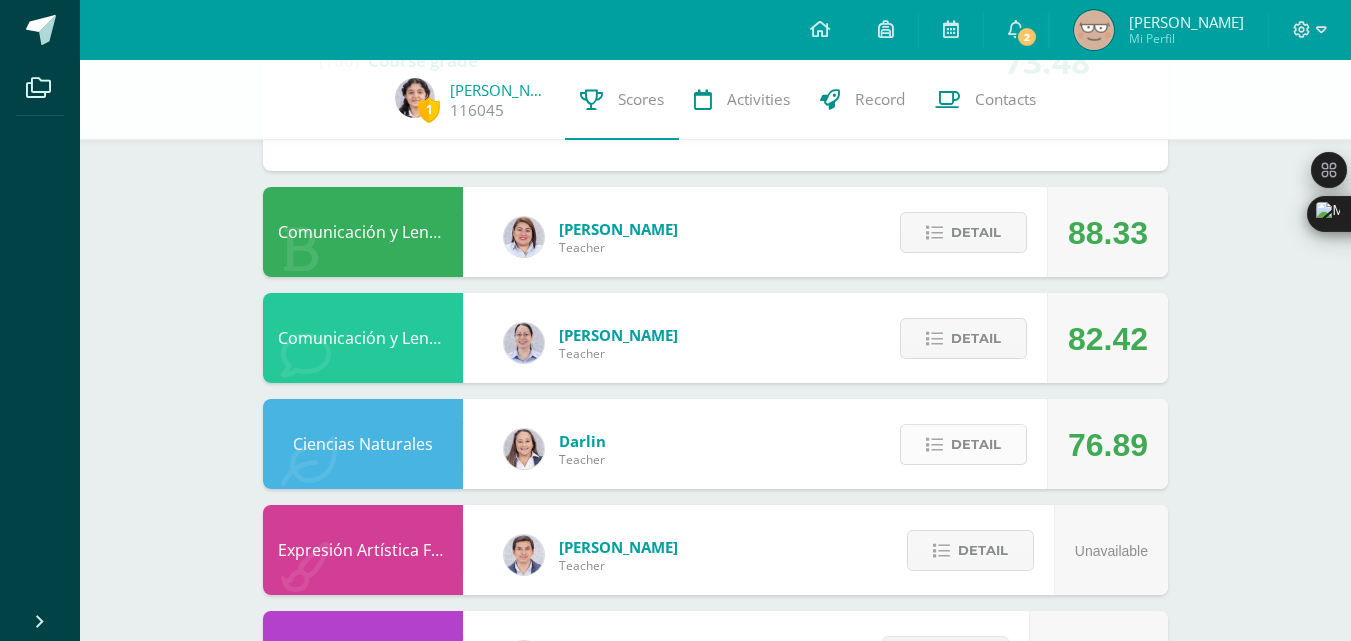 click on "Detail" at bounding box center (976, 444) 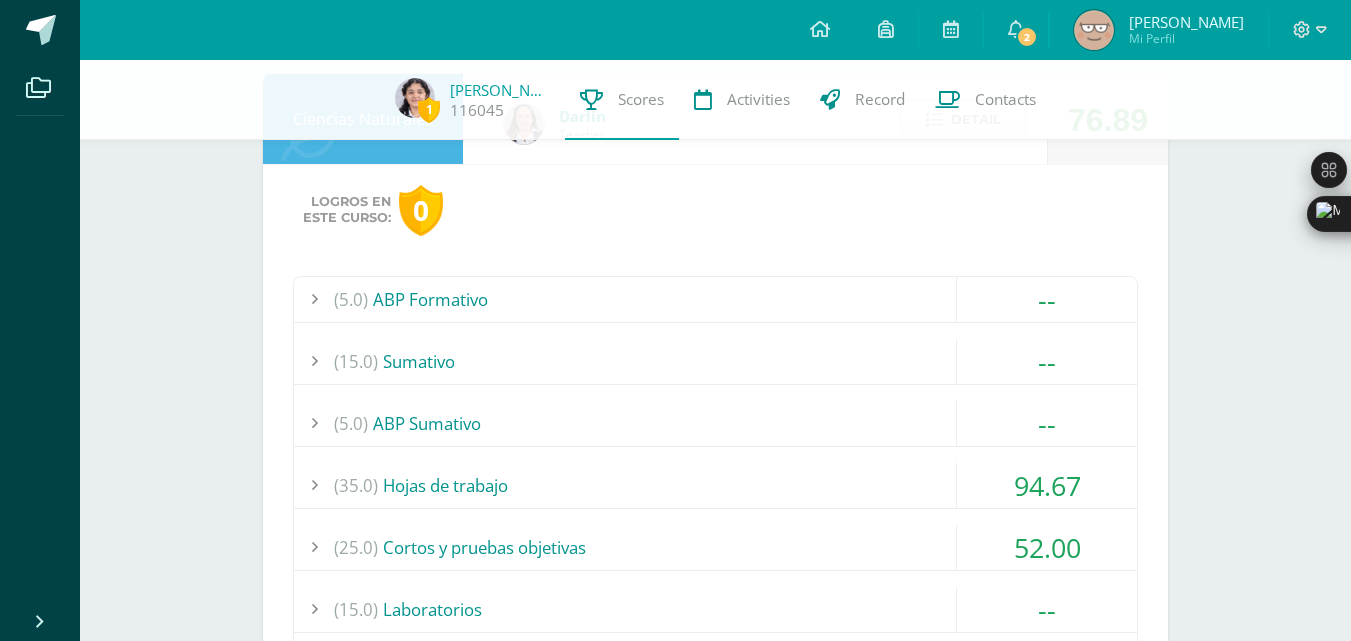 scroll, scrollTop: 3526, scrollLeft: 0, axis: vertical 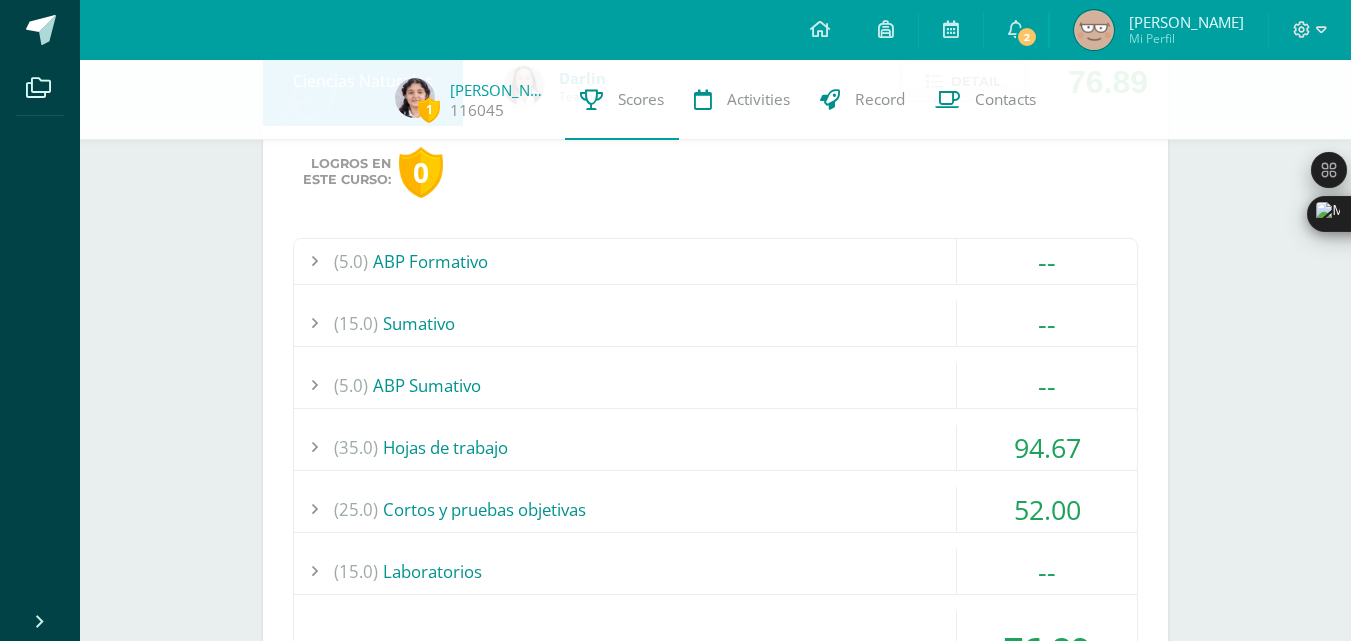 click on "(25.0)
Cortos y pruebas objetivas" at bounding box center (715, 509) 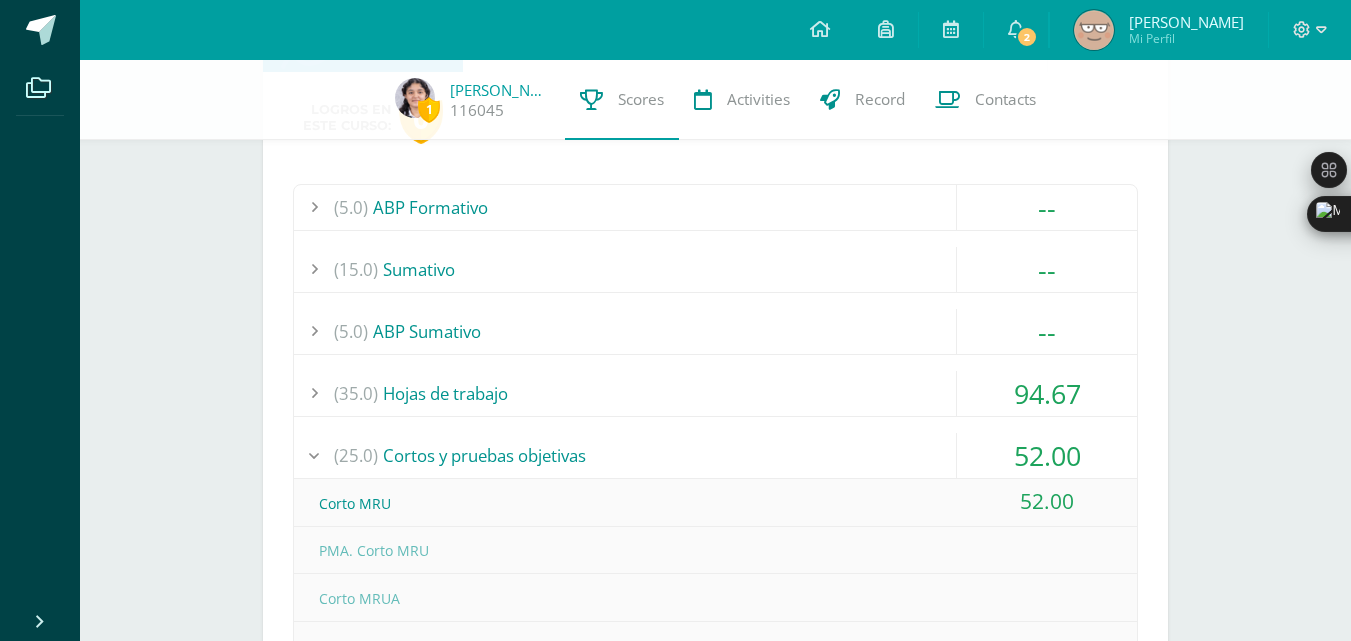 scroll, scrollTop: 3144, scrollLeft: 0, axis: vertical 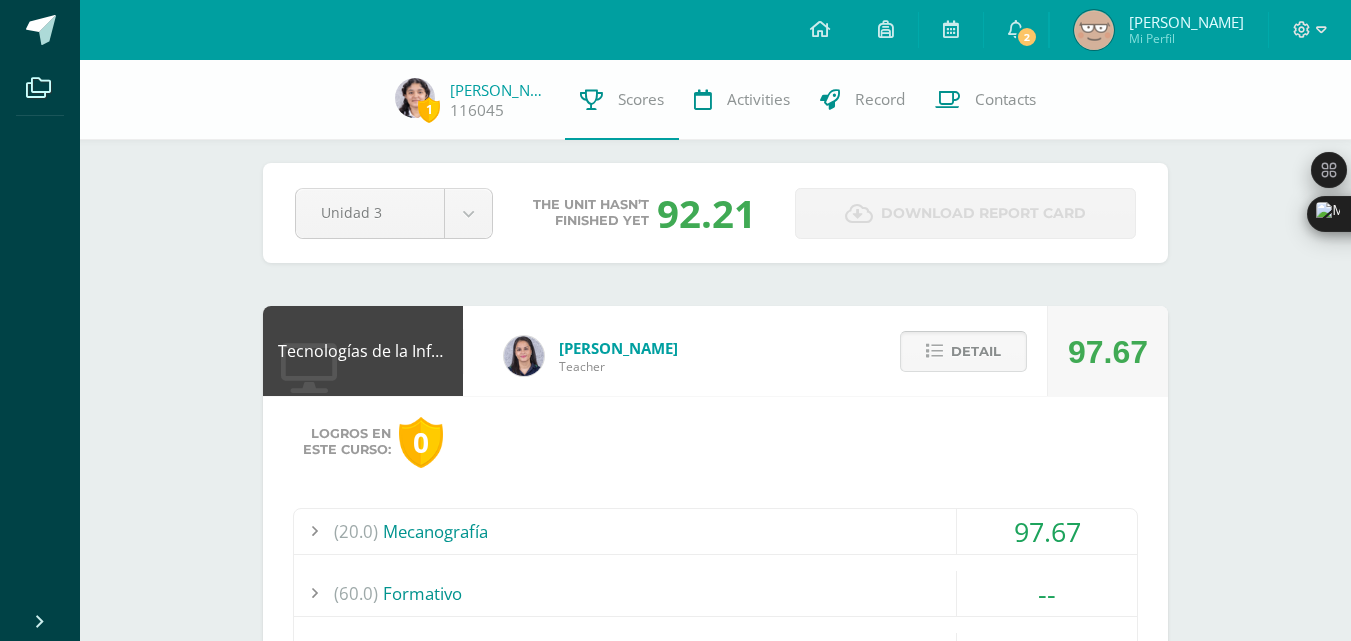 click on "Detail" at bounding box center [976, 351] 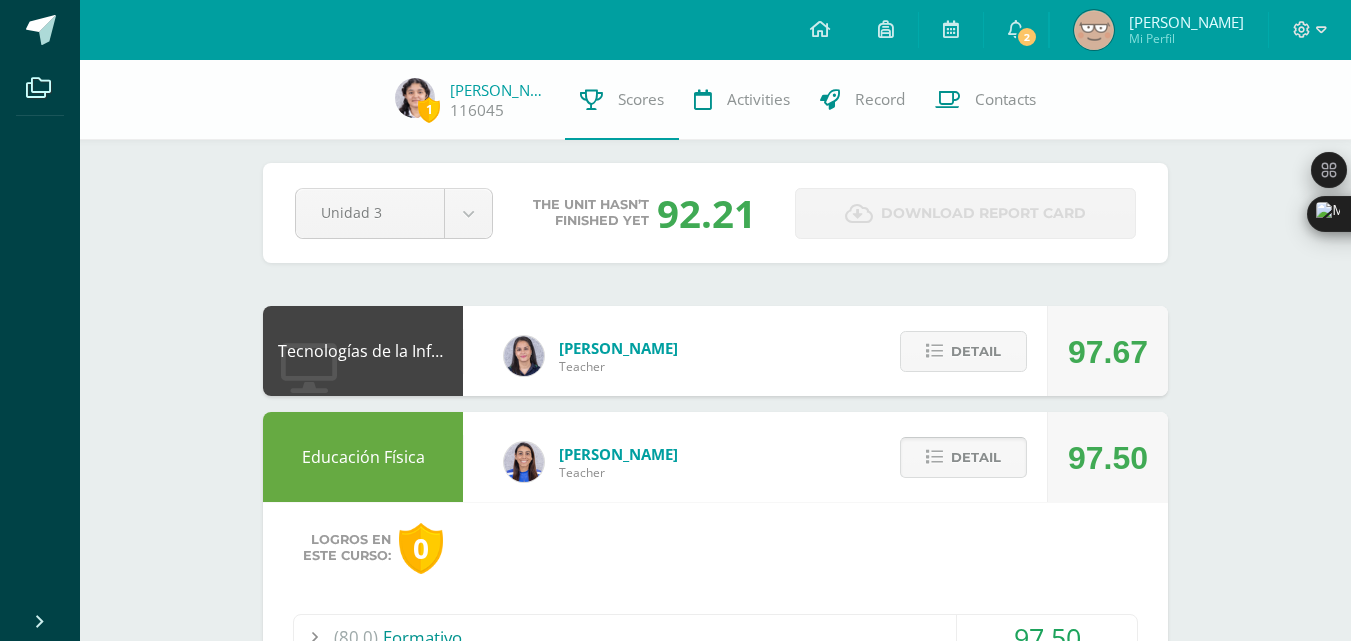 click on "Detail" at bounding box center (976, 457) 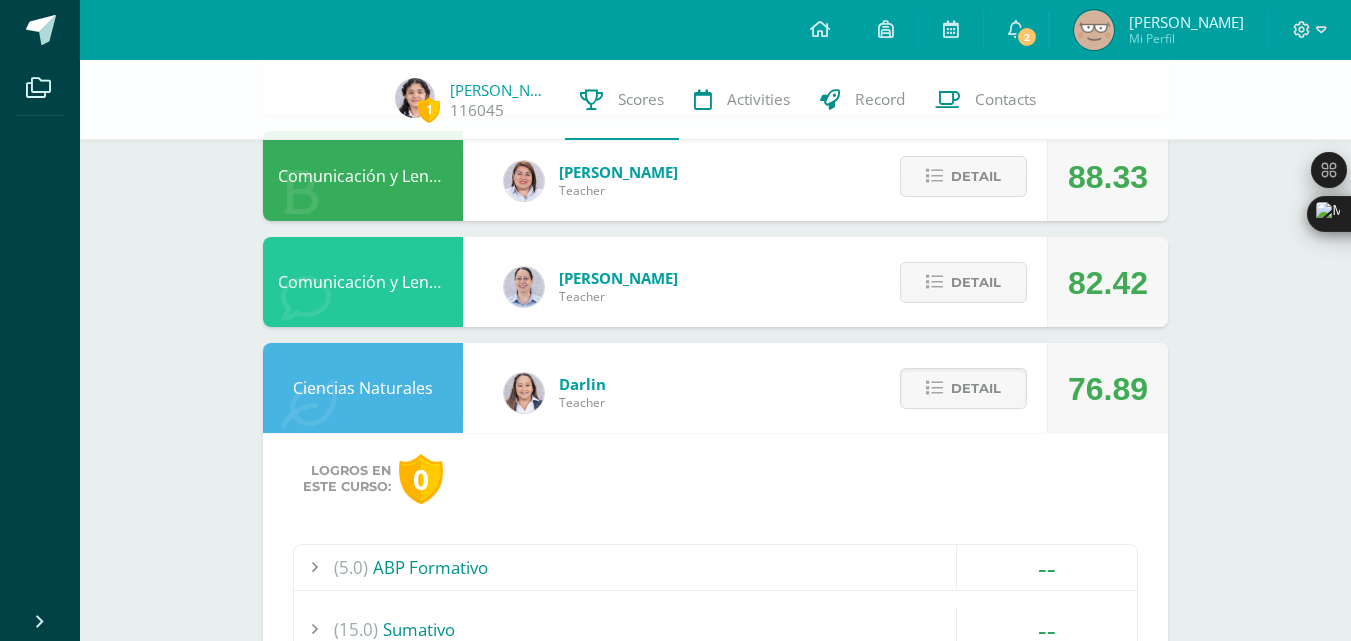 scroll, scrollTop: 1936, scrollLeft: 0, axis: vertical 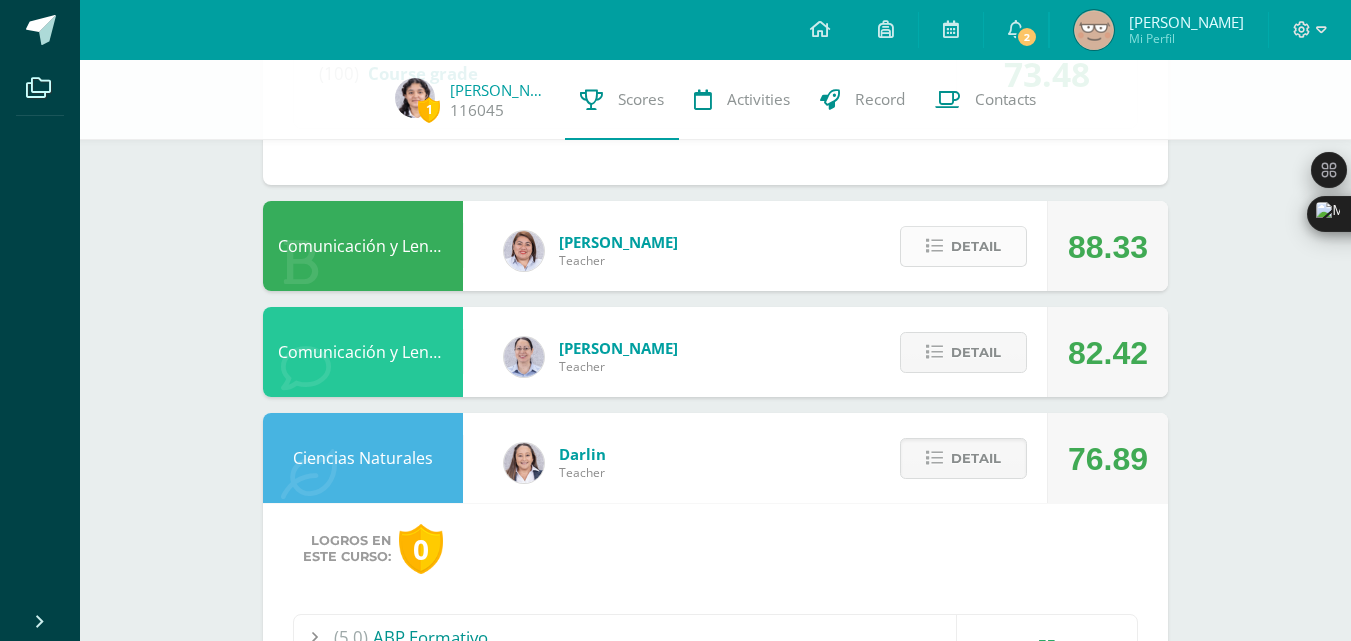 click on "Detail" at bounding box center [976, 246] 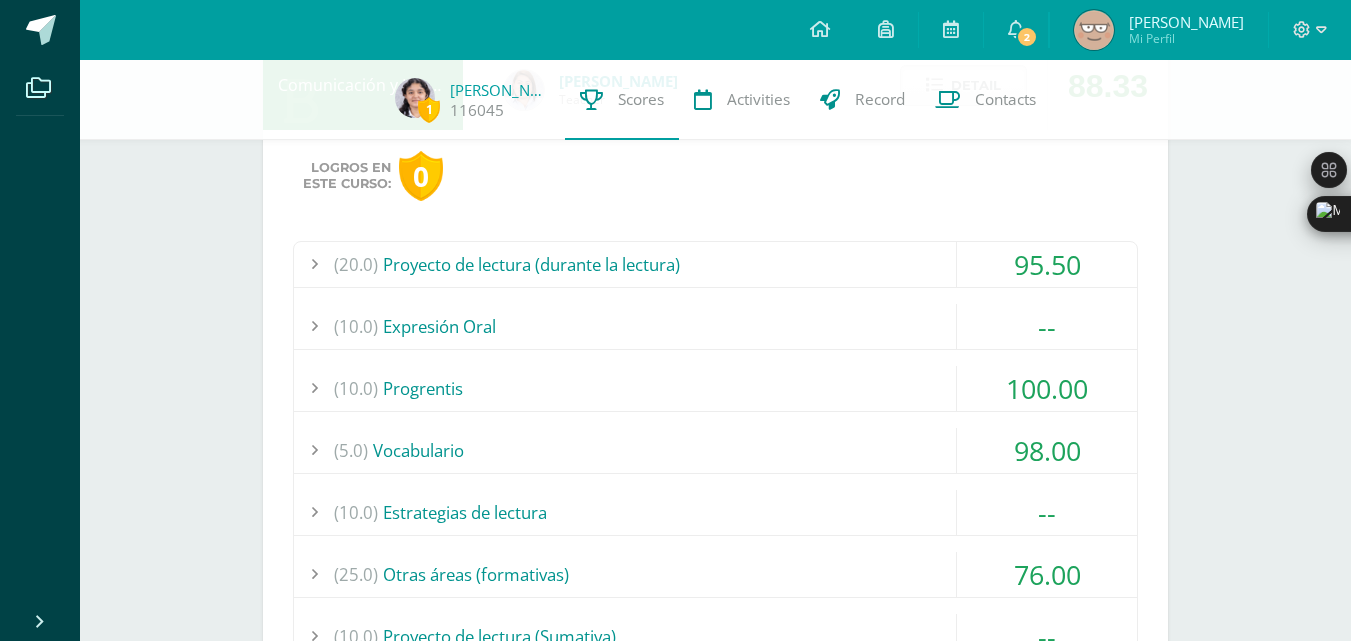 scroll, scrollTop: 2124, scrollLeft: 0, axis: vertical 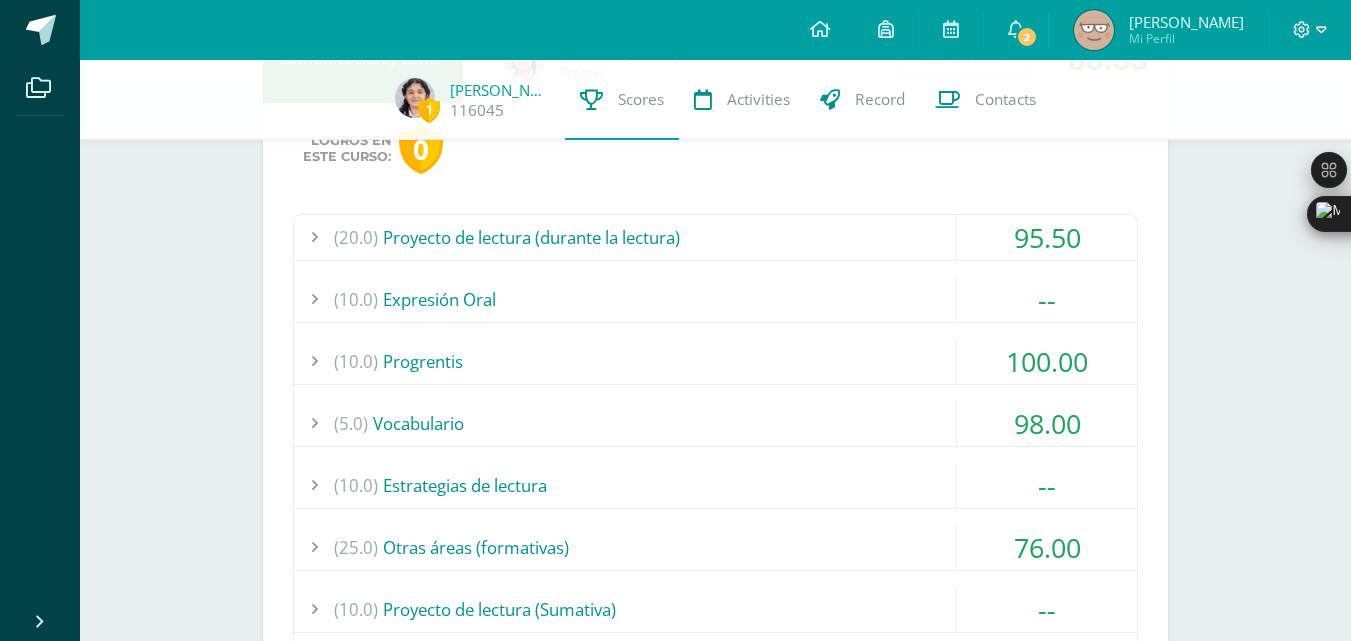 click on "(25.0)
Otras áreas (formativas)" at bounding box center (715, 547) 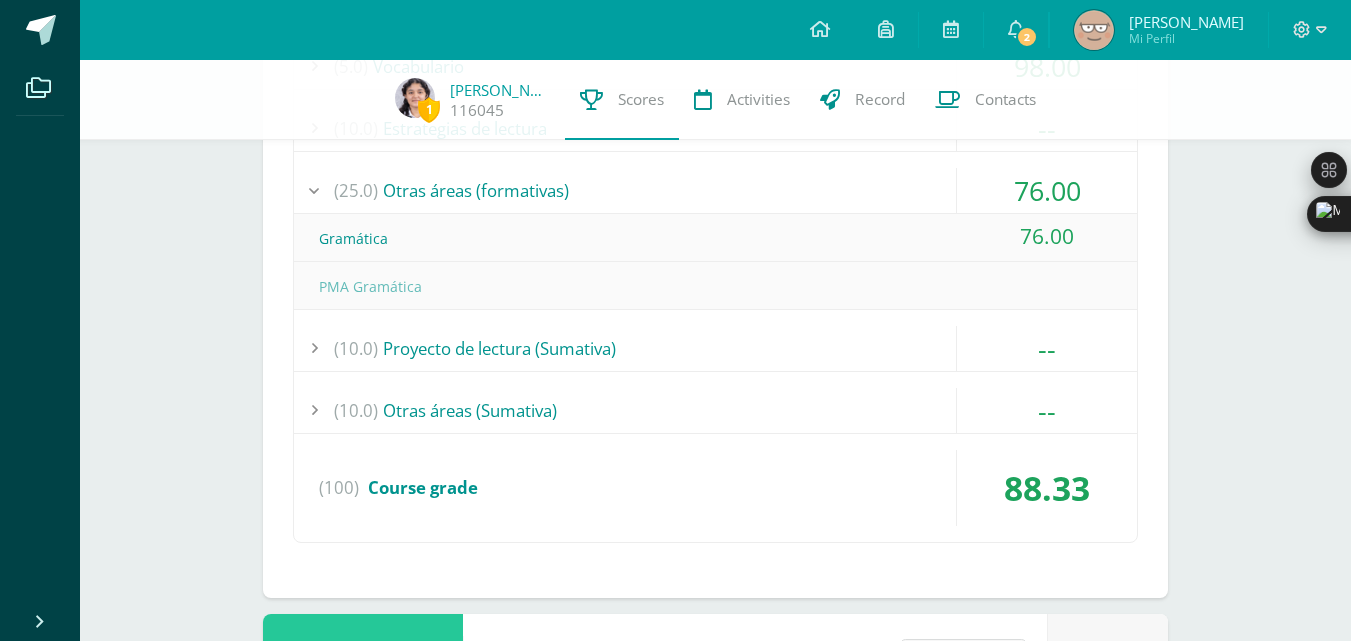 scroll, scrollTop: 2472, scrollLeft: 0, axis: vertical 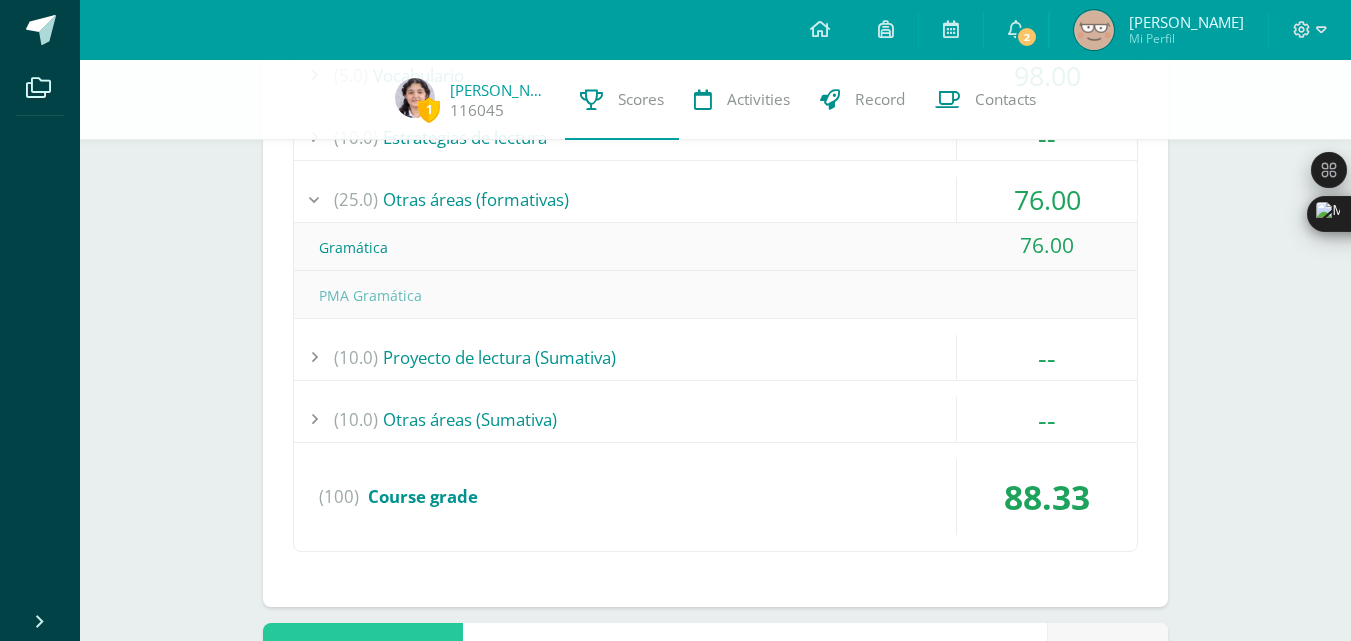 click on "(20.0)
Proyecto de lectura (durante la lectura)
95.50
Actividad No. 1
99.00" at bounding box center [715, 209] 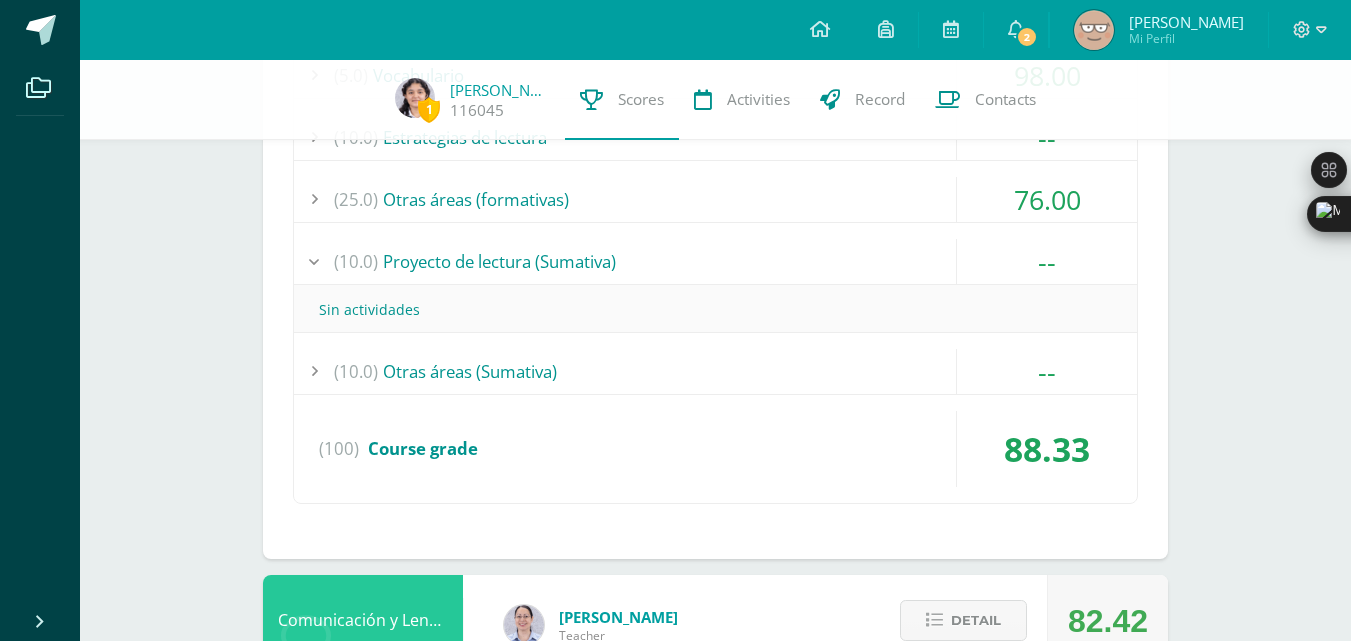 click on "(10.0)
Proyecto de lectura (Sumativa)" at bounding box center (715, 261) 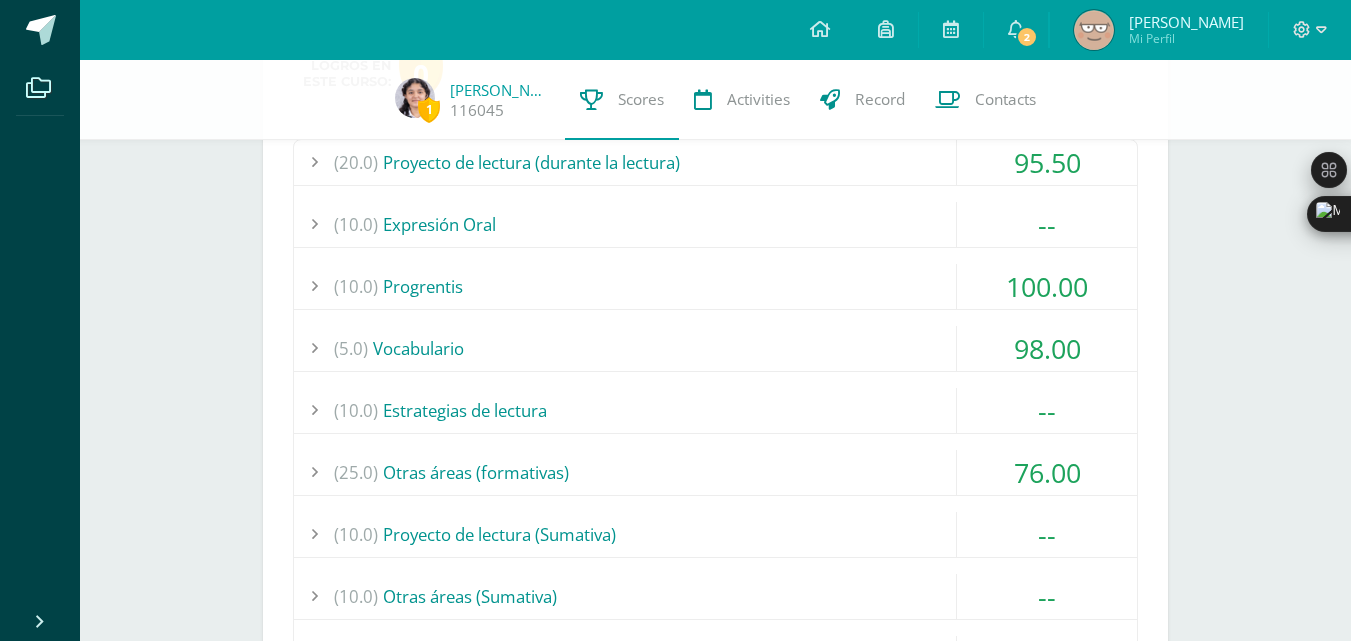 scroll, scrollTop: 2148, scrollLeft: 0, axis: vertical 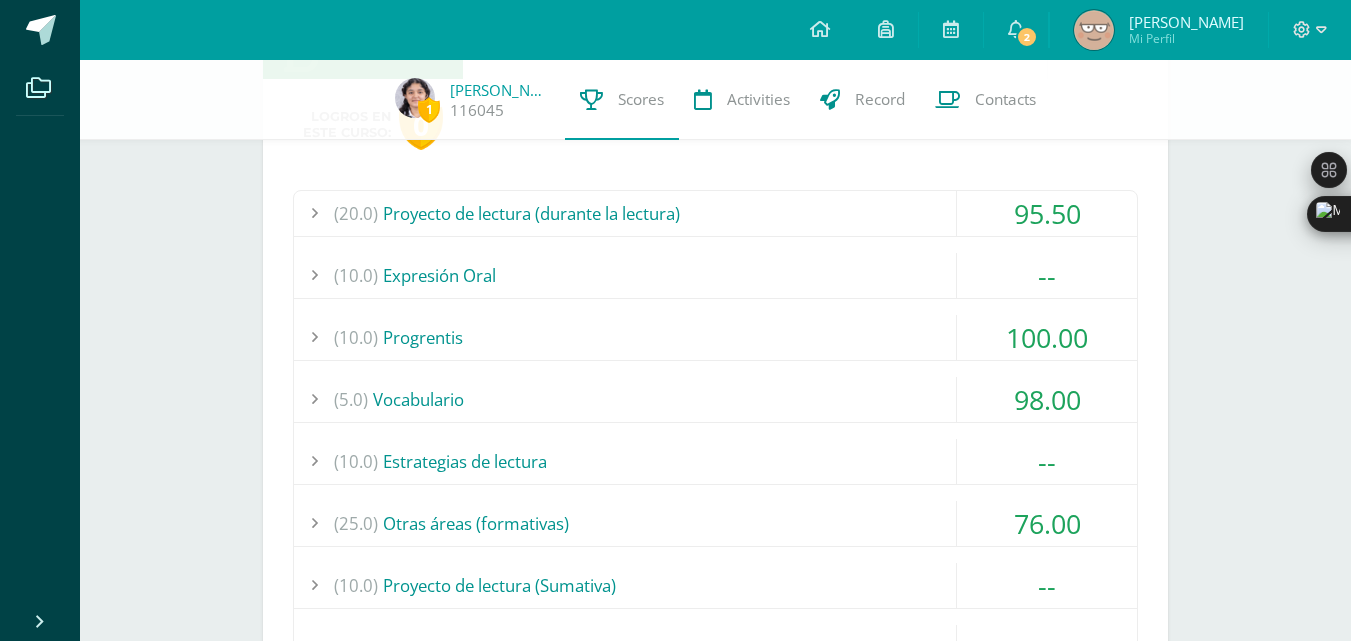 click on "(20.0)
Proyecto de lectura (durante la lectura)" at bounding box center [715, 213] 